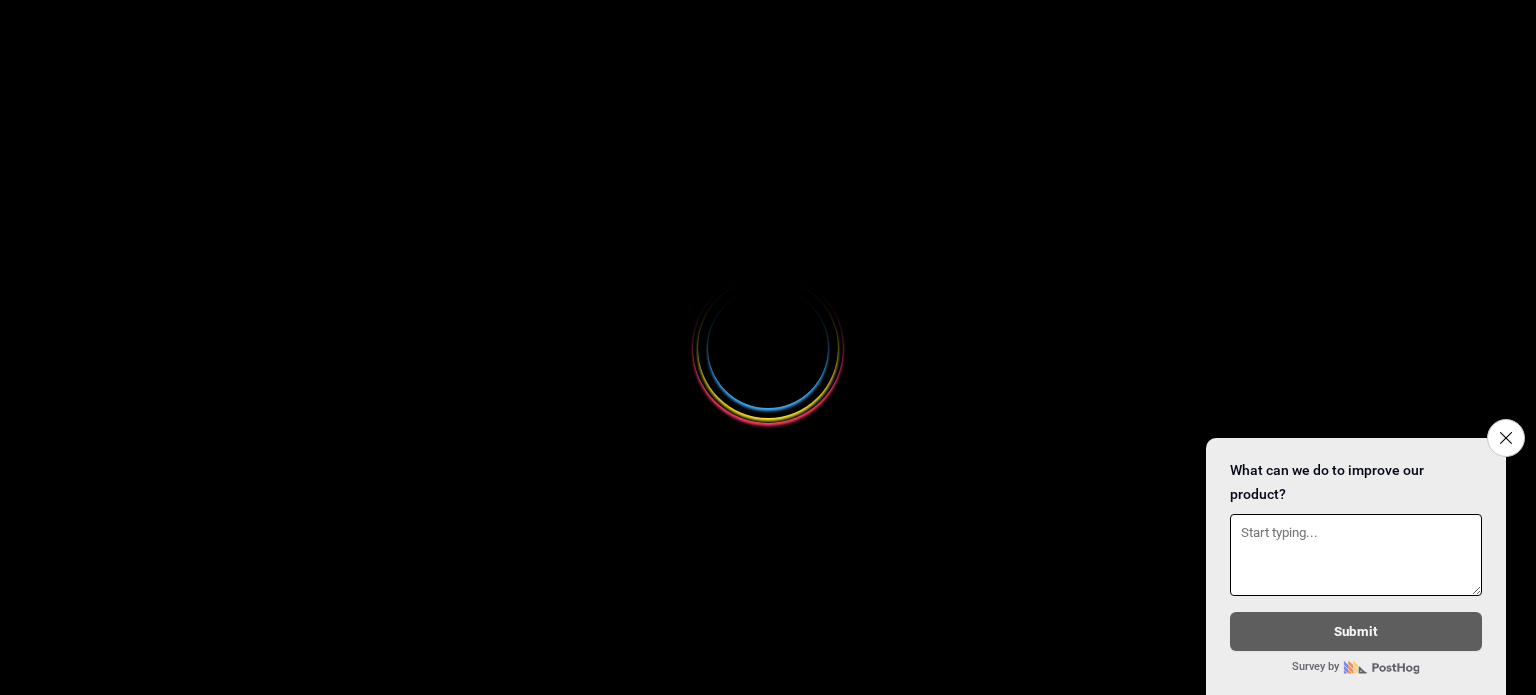 scroll, scrollTop: 0, scrollLeft: 0, axis: both 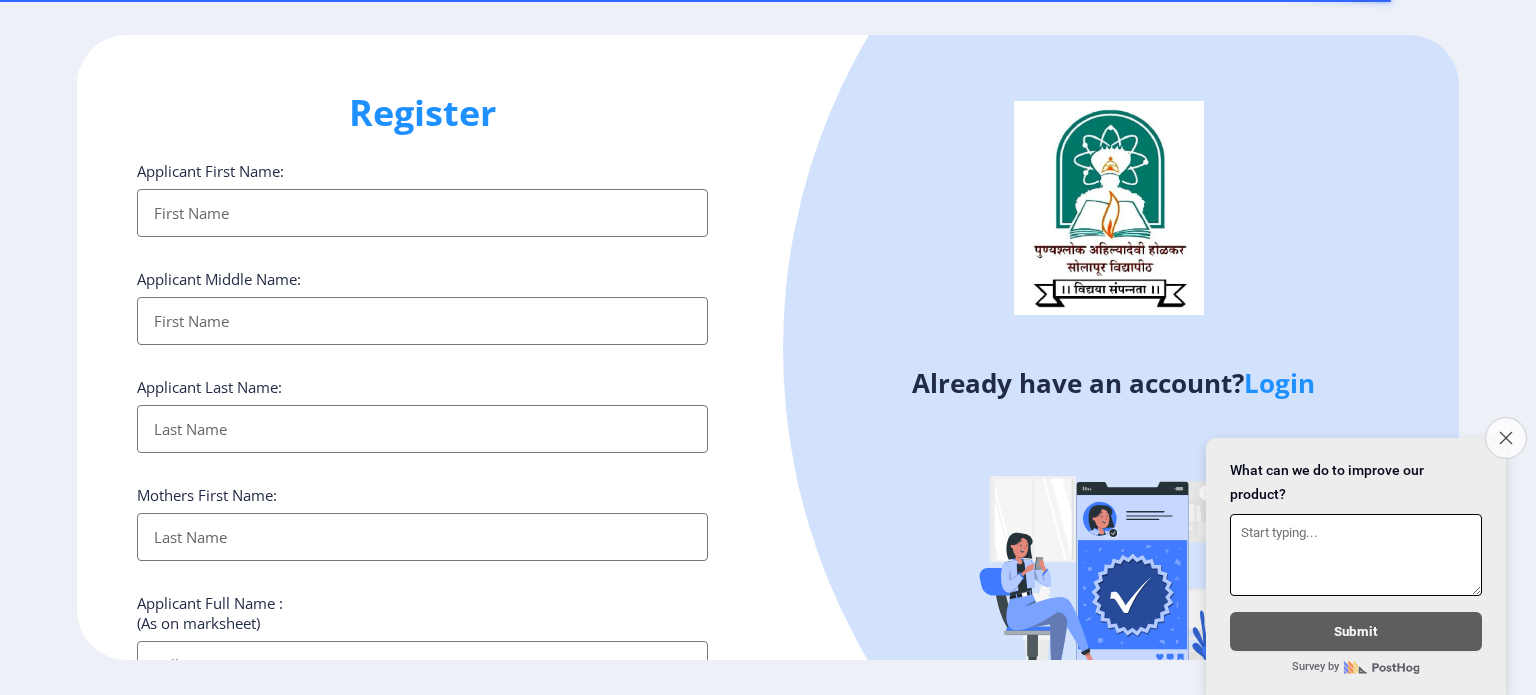 click 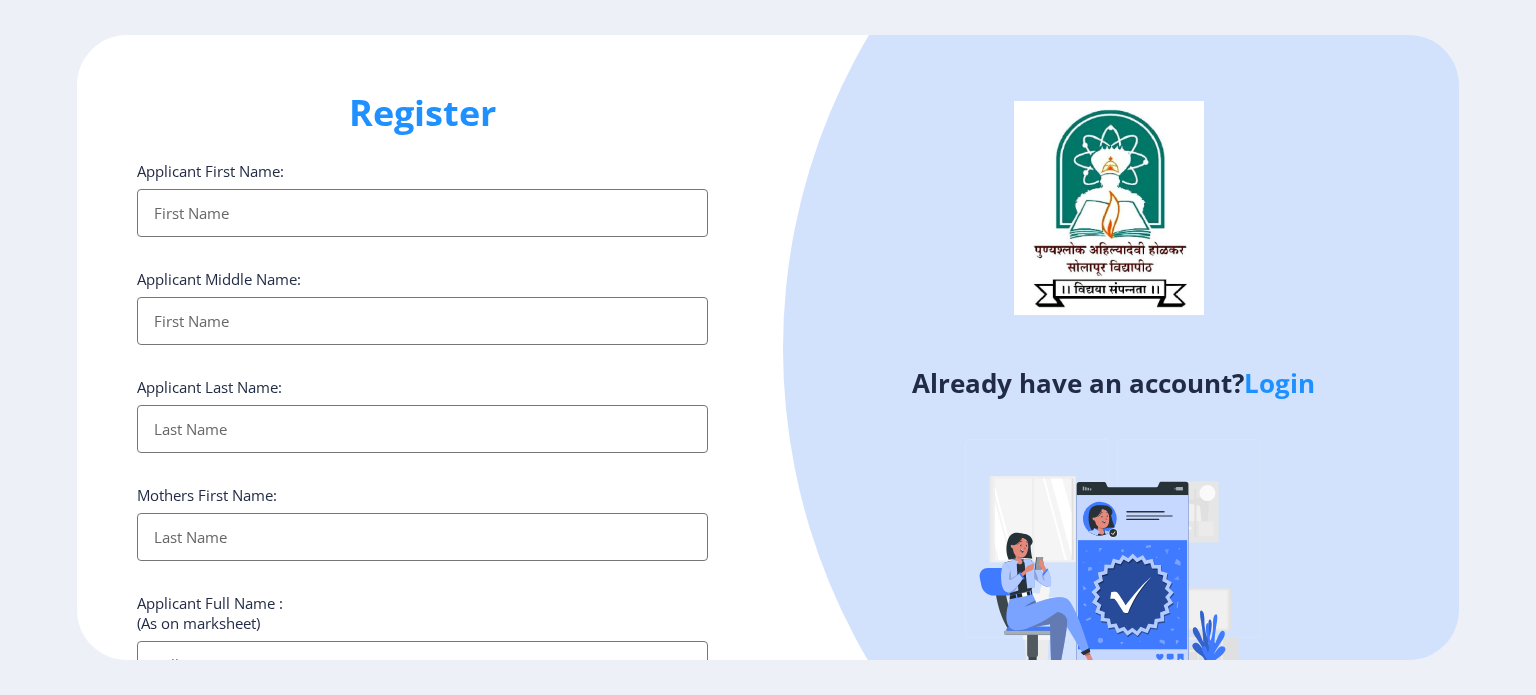 click on "Applicant First Name:" at bounding box center (422, 213) 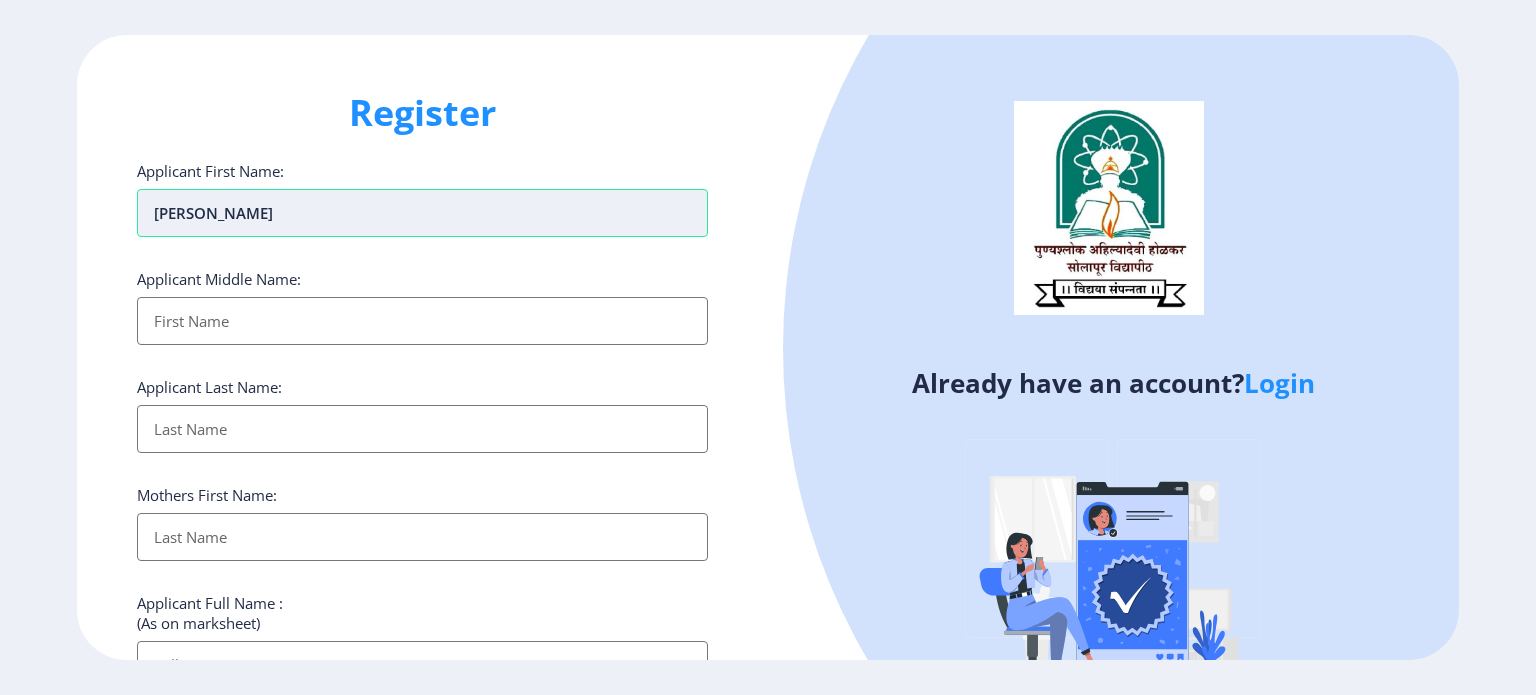 type on "[PERSON_NAME]" 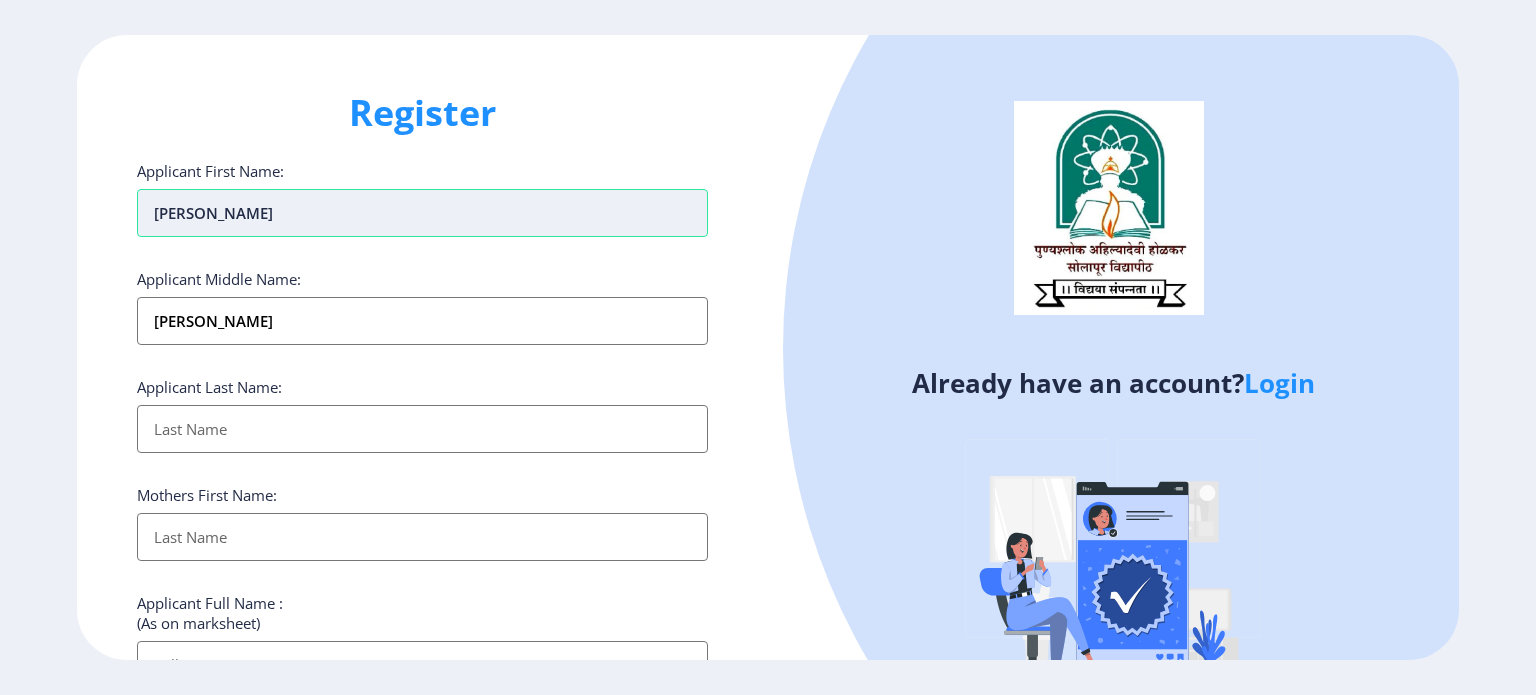 type on "gangji" 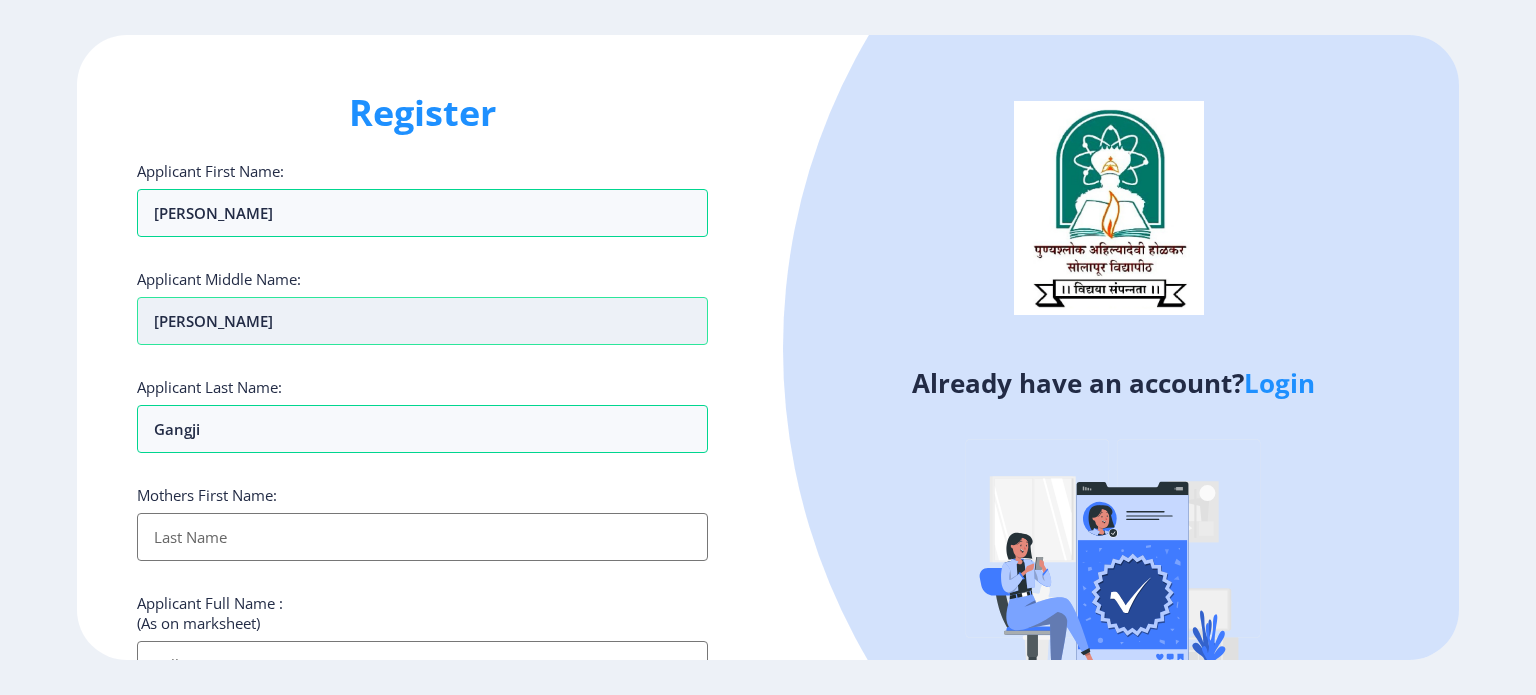 click on "[PERSON_NAME]" at bounding box center (422, 321) 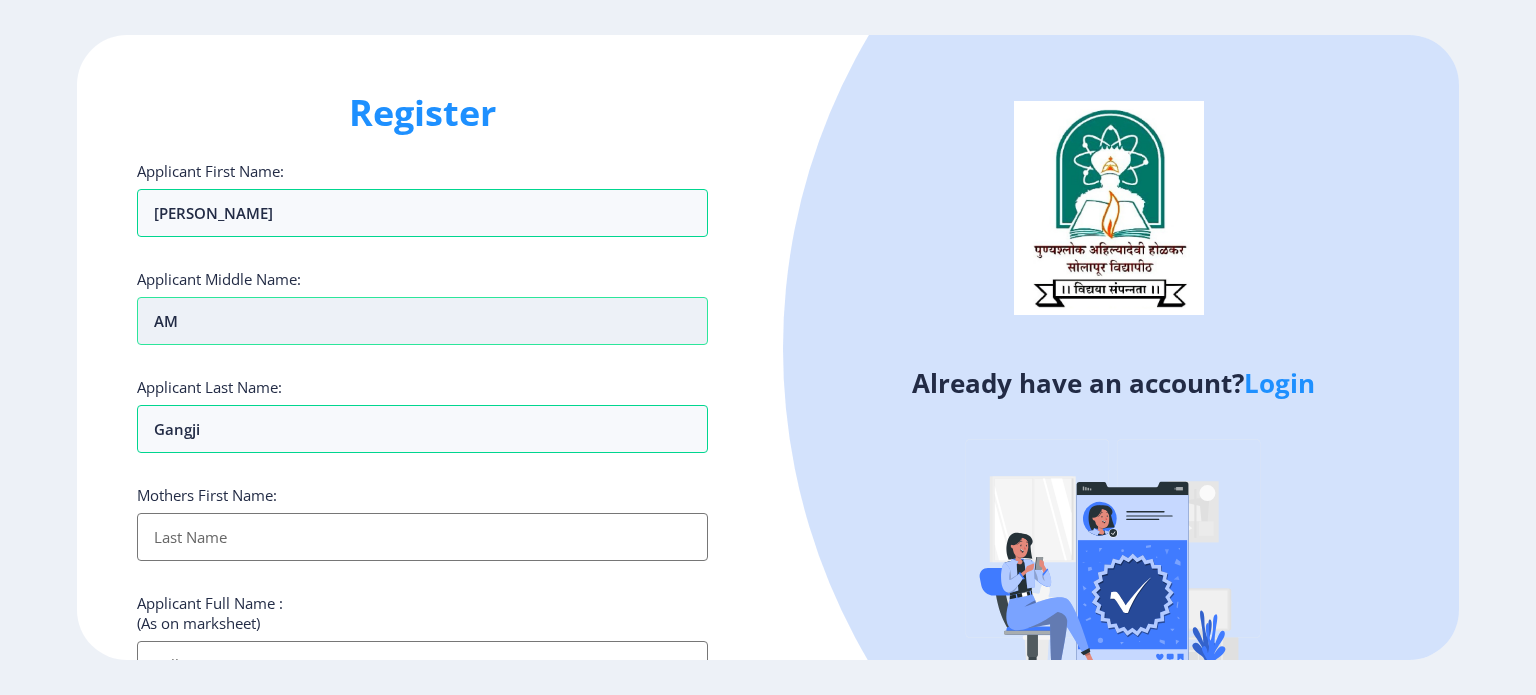 type on "A" 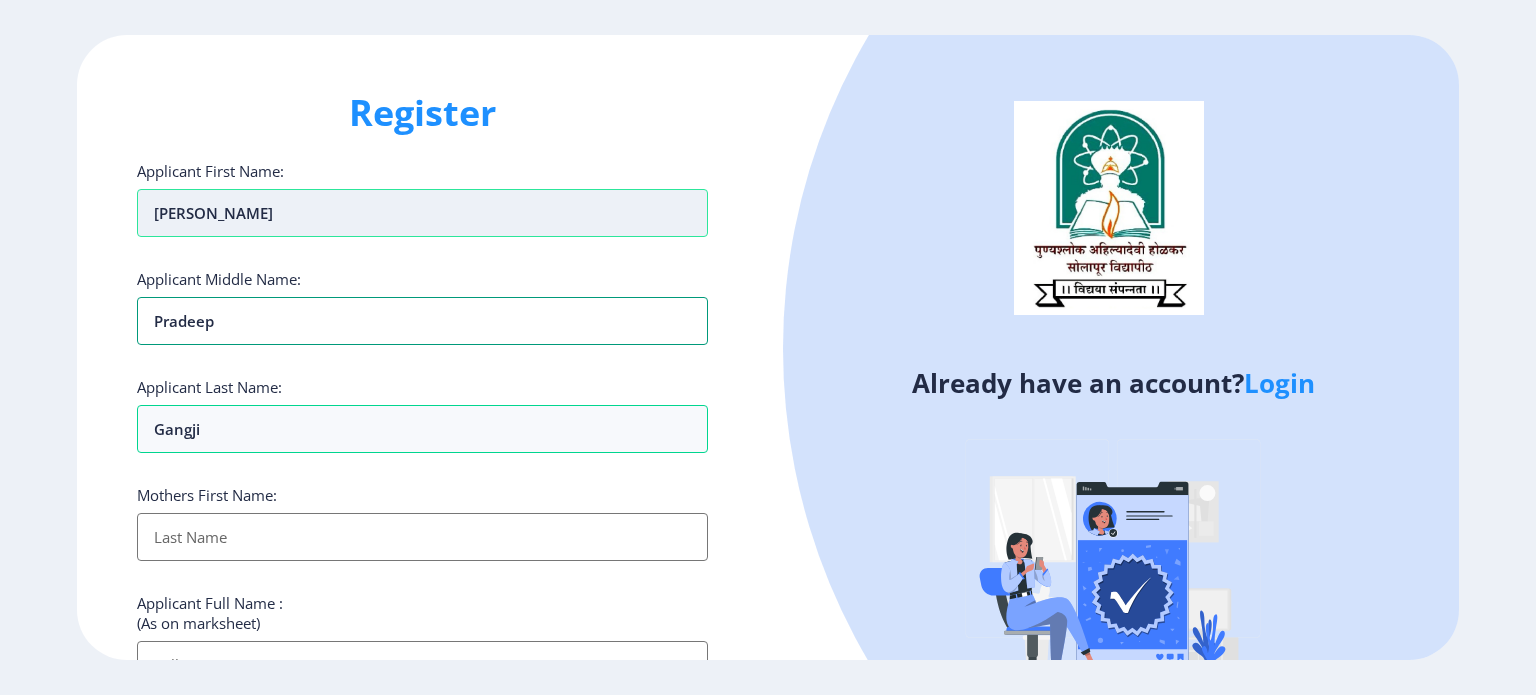 type on "pradeep" 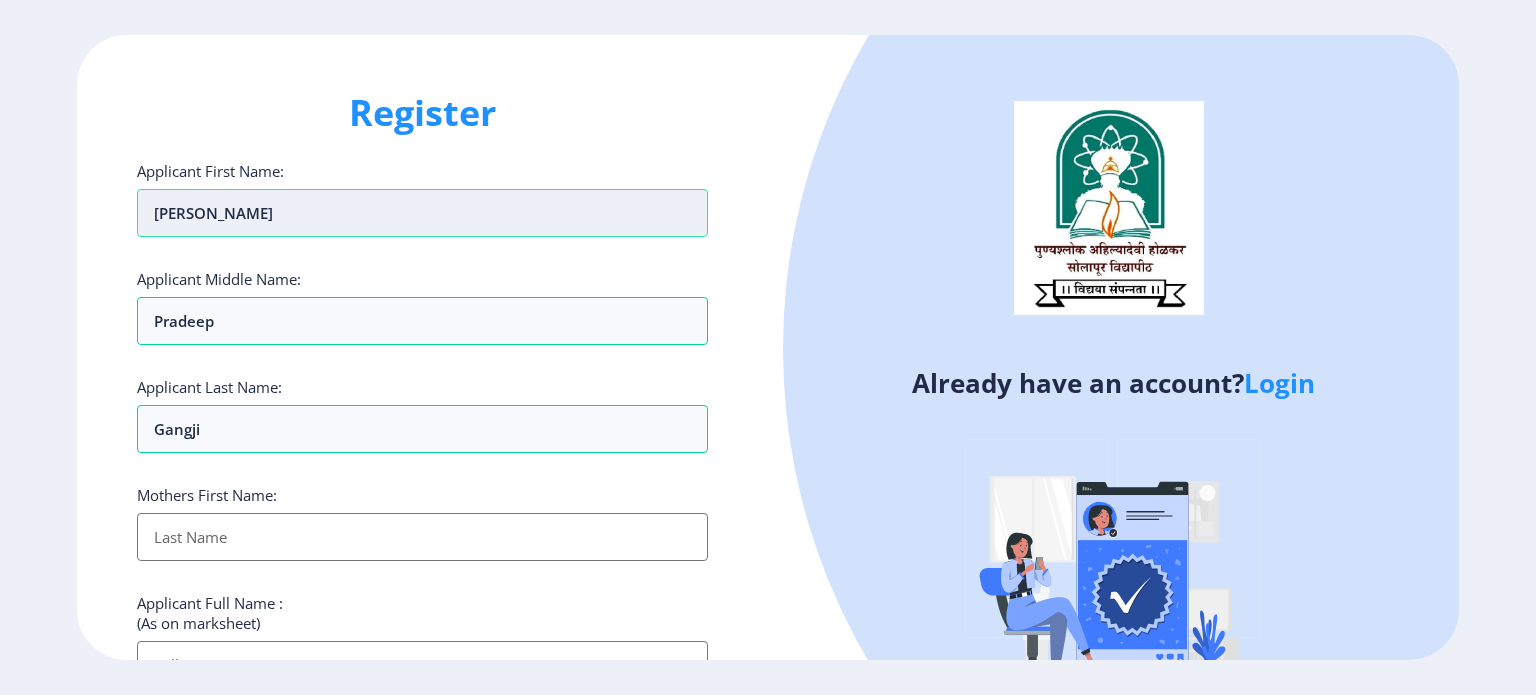 click on "[PERSON_NAME]" at bounding box center [422, 213] 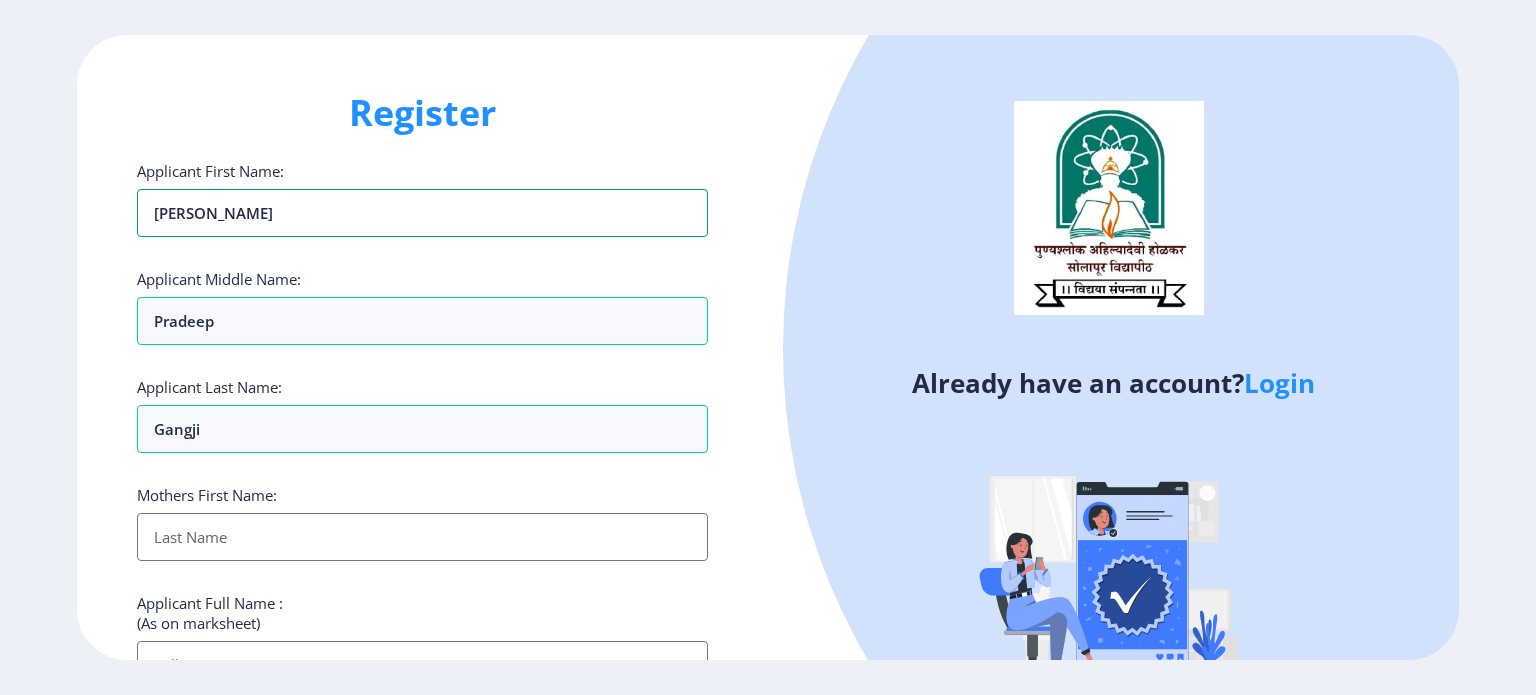 type on "[PERSON_NAME]" 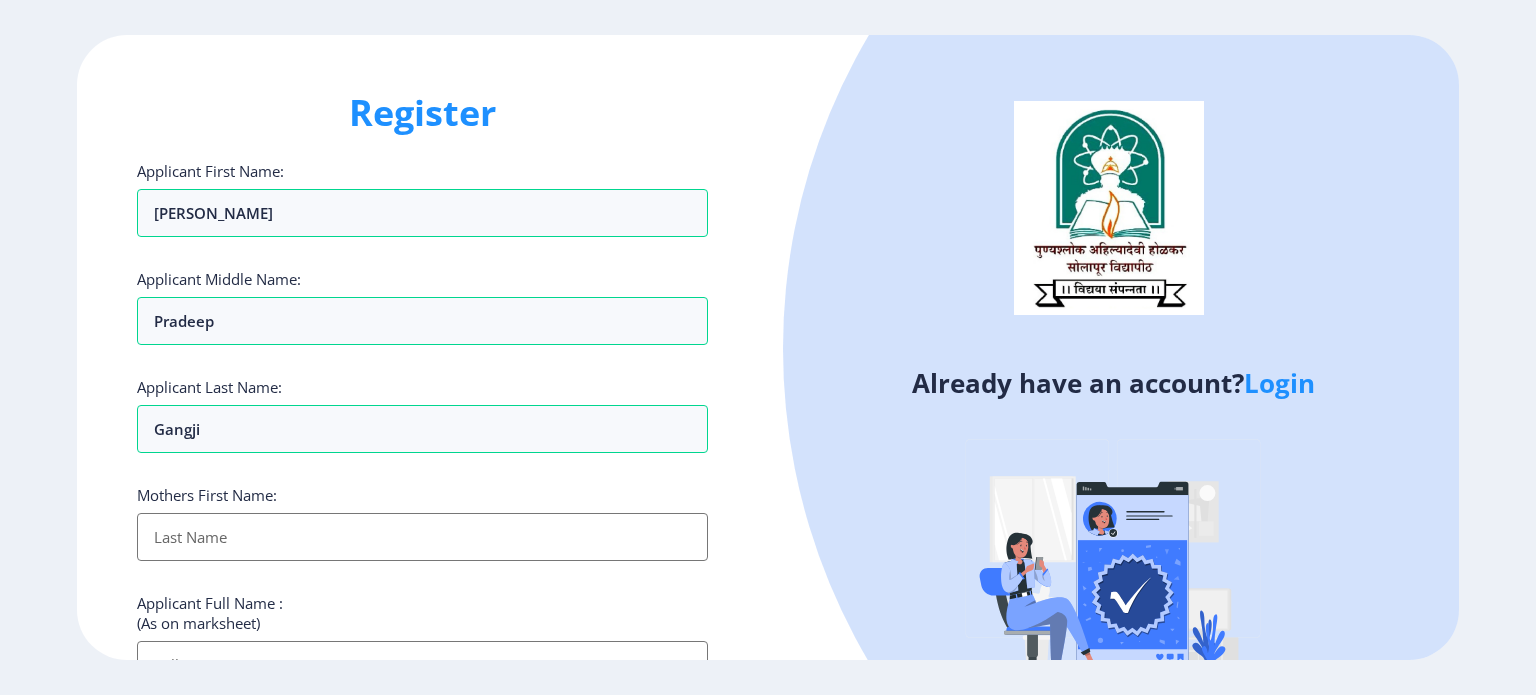 click on "Applicant First Name:" at bounding box center [422, 537] 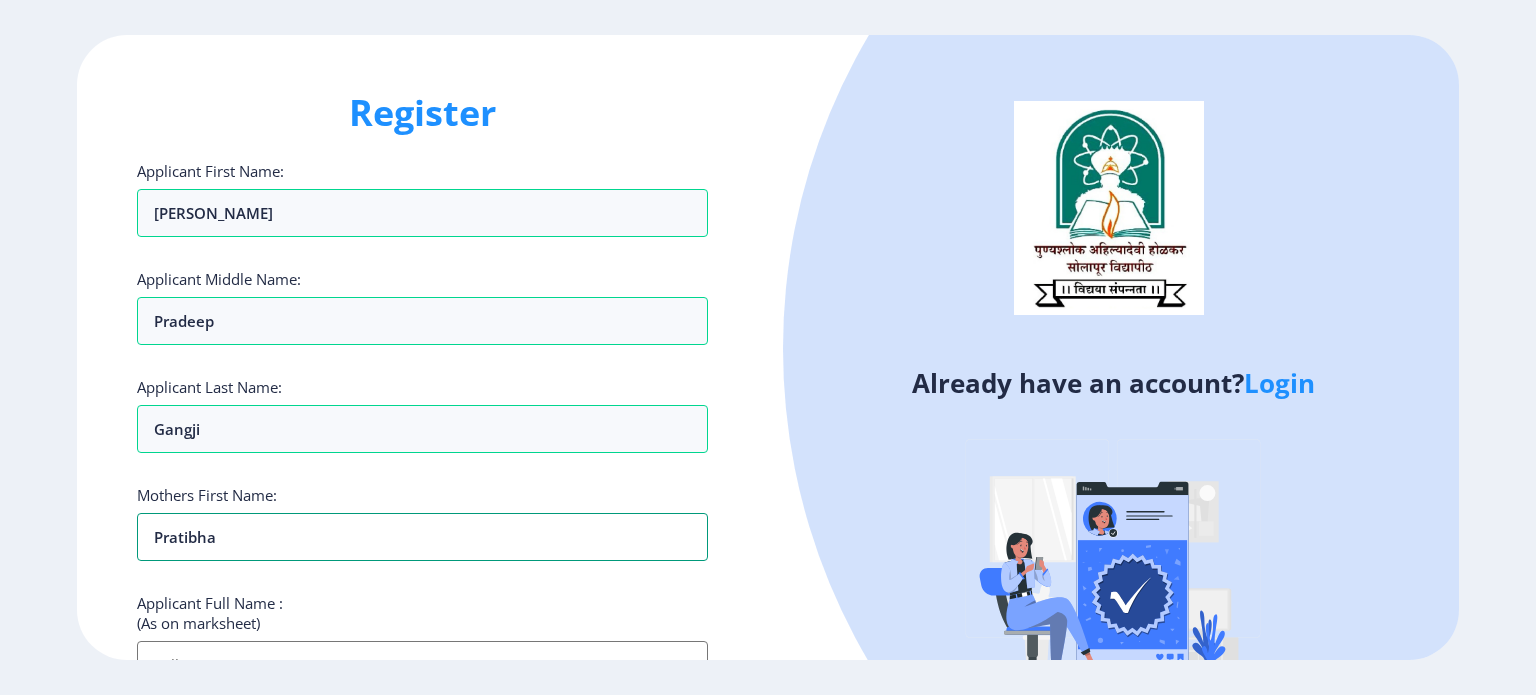 type on "pratibha" 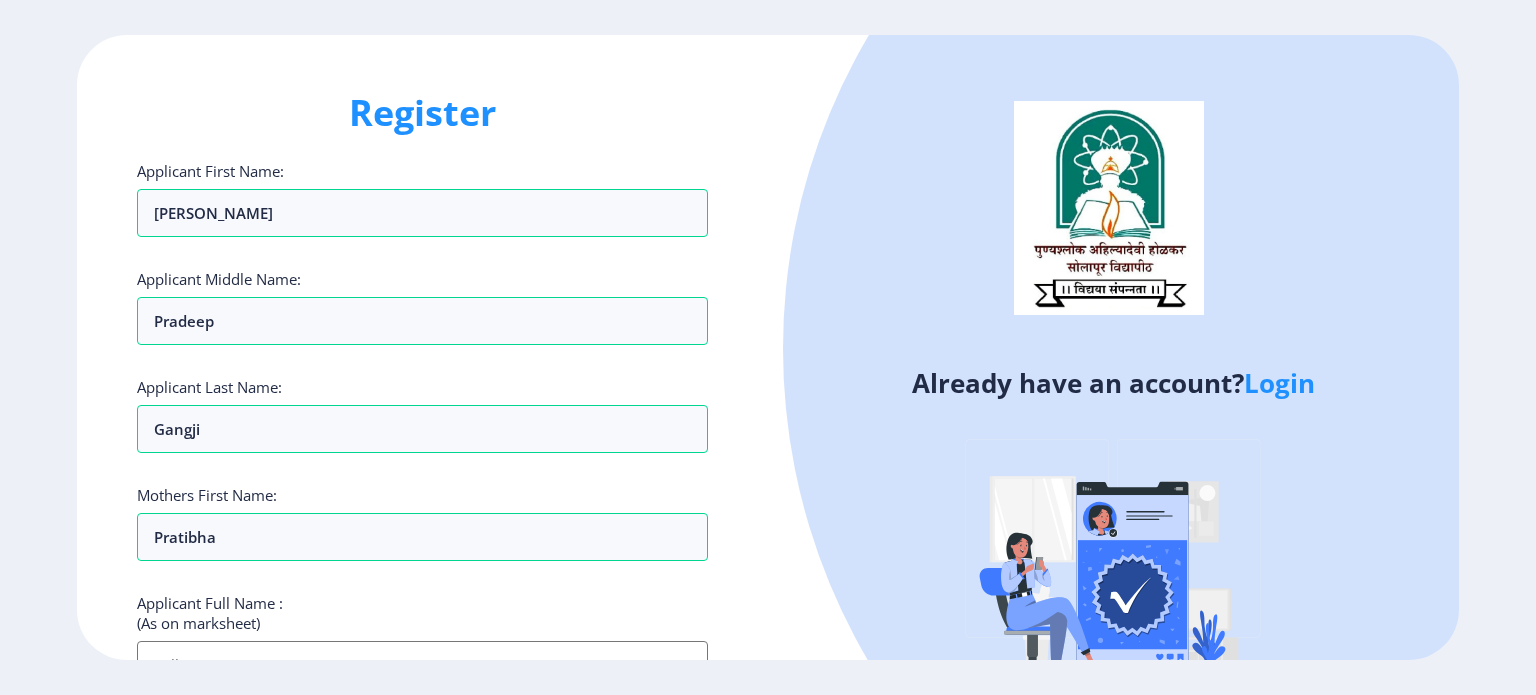 click on "Applicant First Name:" at bounding box center (422, 665) 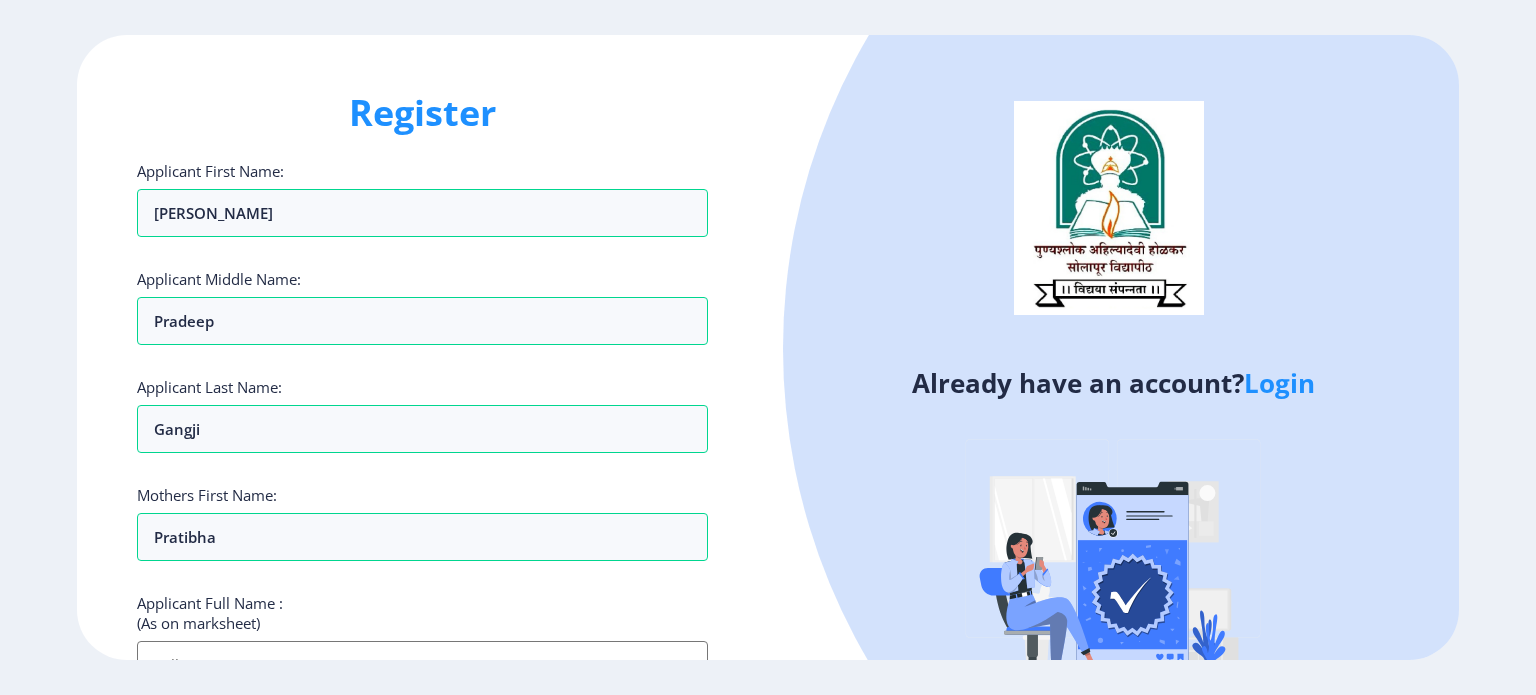 drag, startPoint x: 764, startPoint y: 278, endPoint x: 770, endPoint y: 428, distance: 150.11995 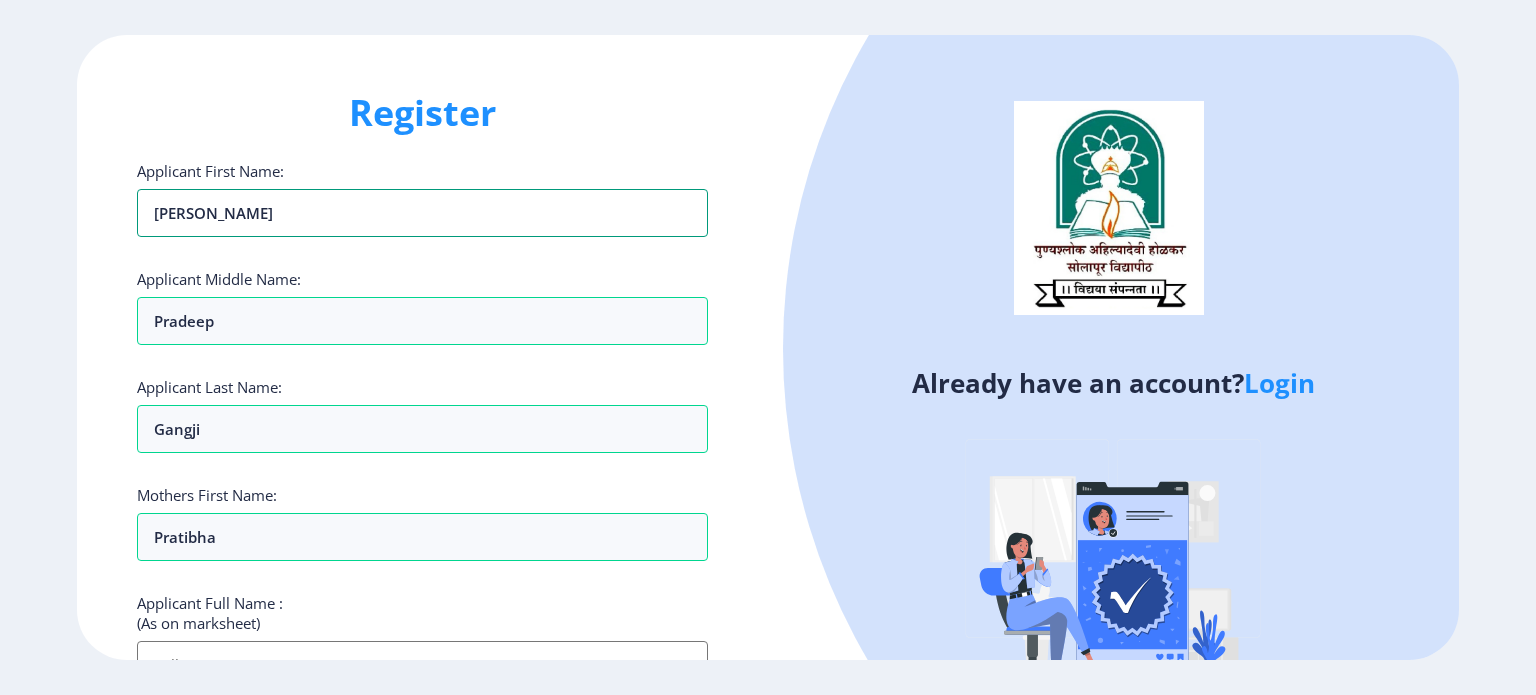 click on "[PERSON_NAME]" at bounding box center [422, 213] 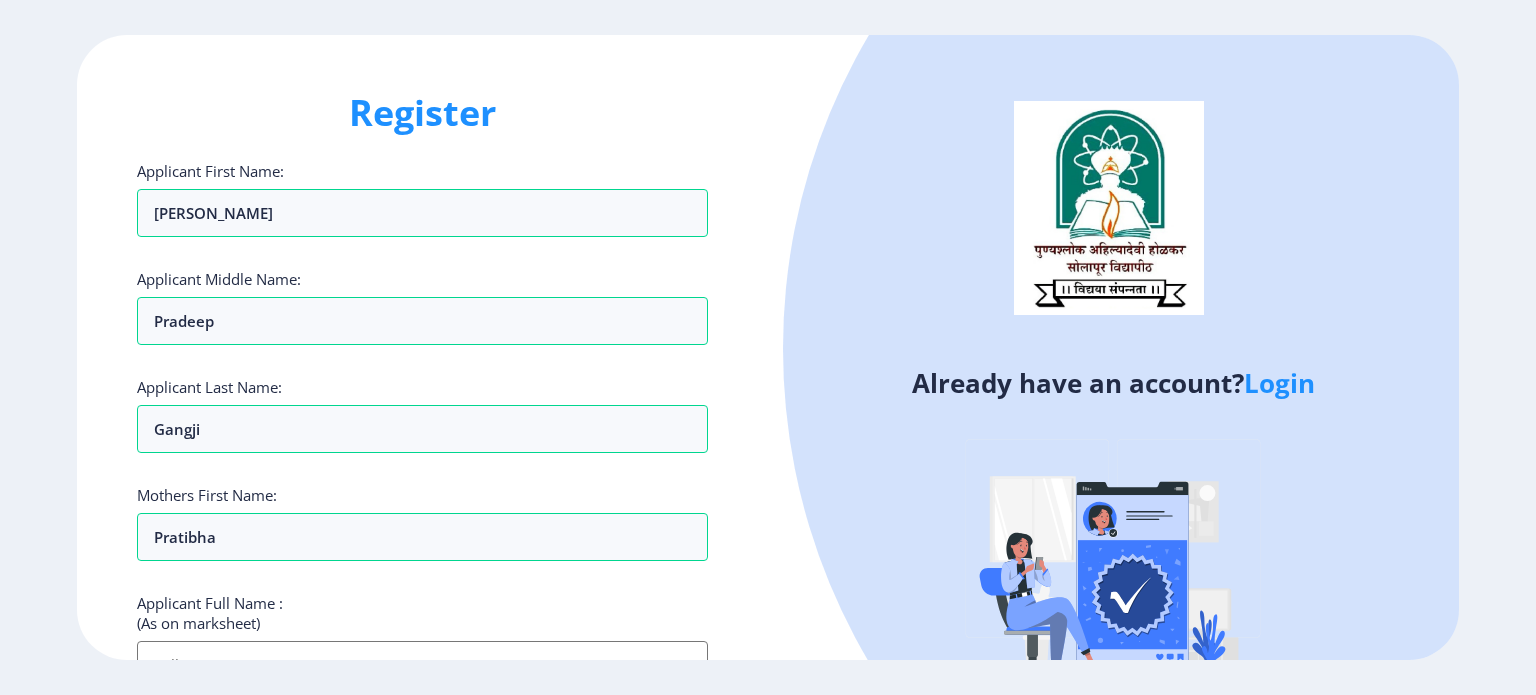 click on "Applicant Full Name : (As on marksheet)" 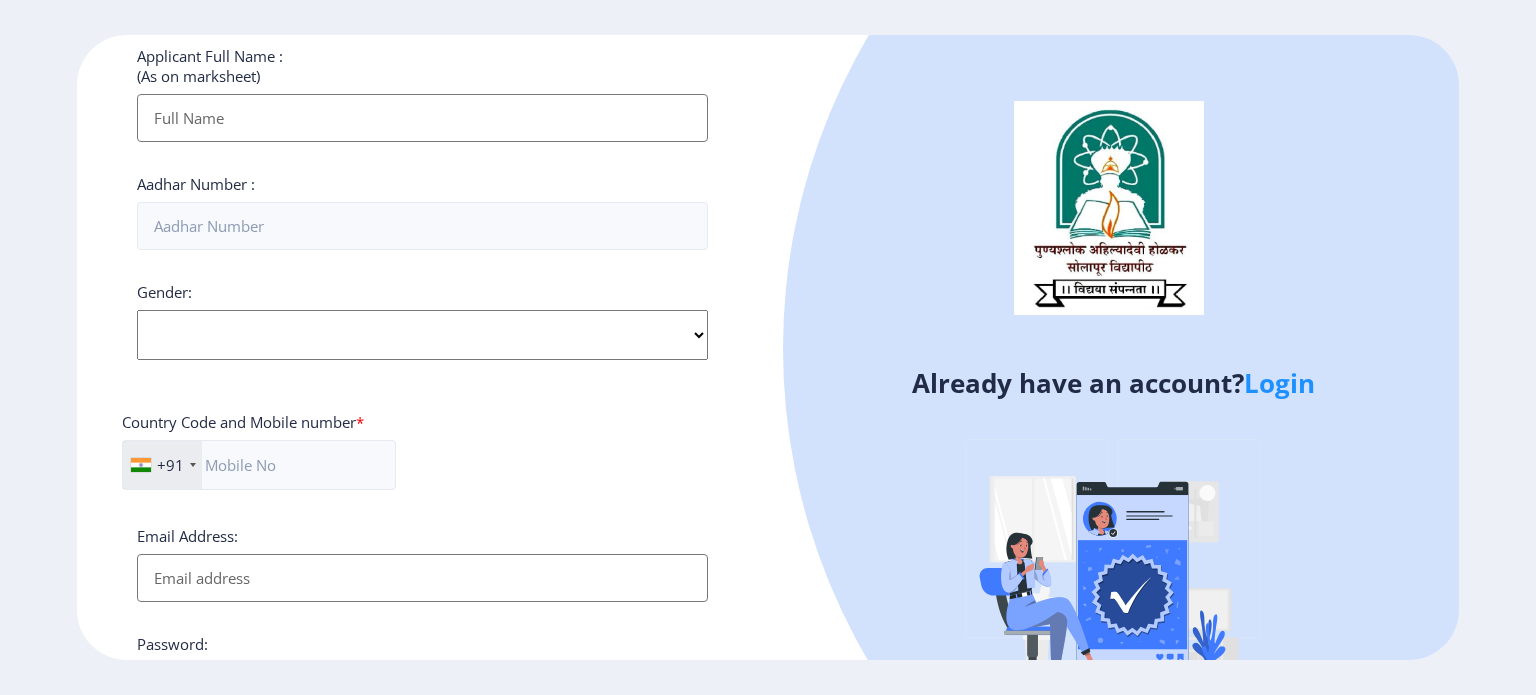 click on "Applicant First Name:" at bounding box center (422, 118) 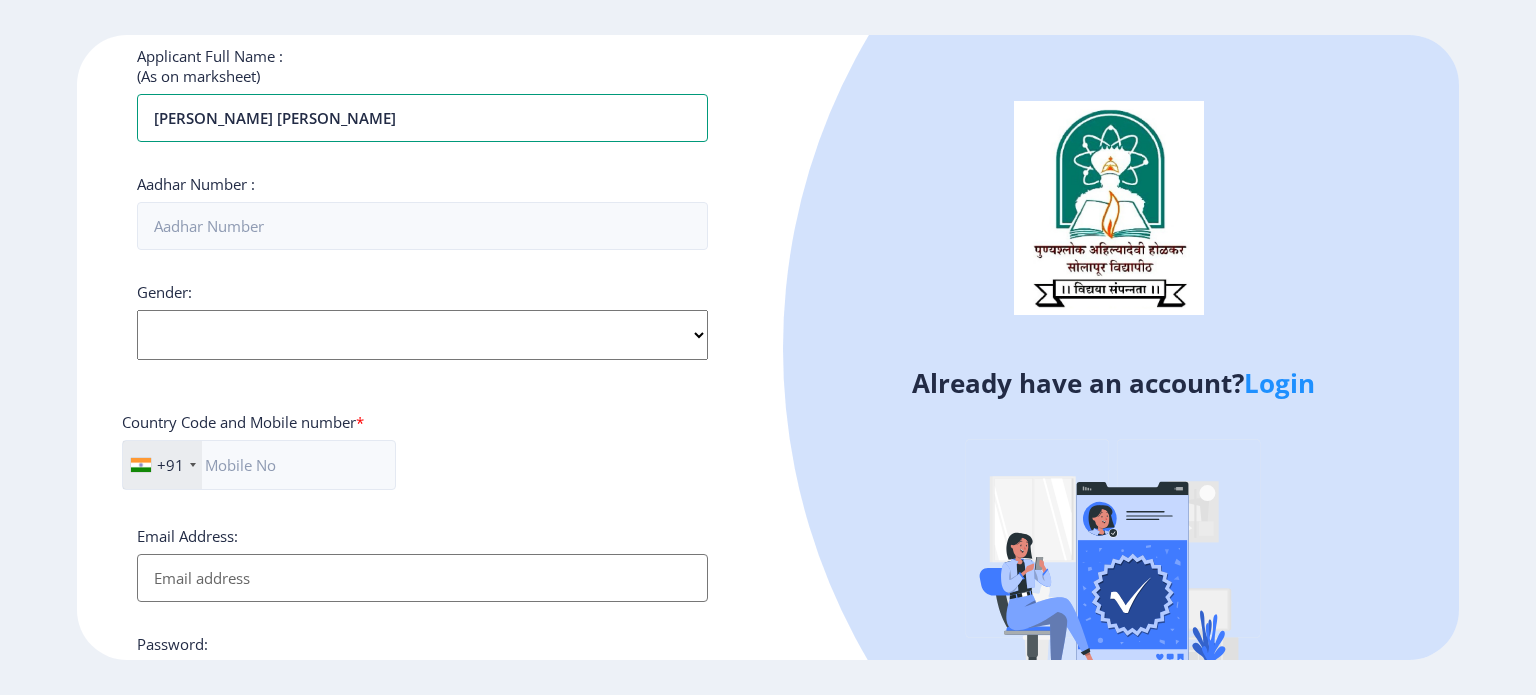 type on "[PERSON_NAME] [PERSON_NAME]" 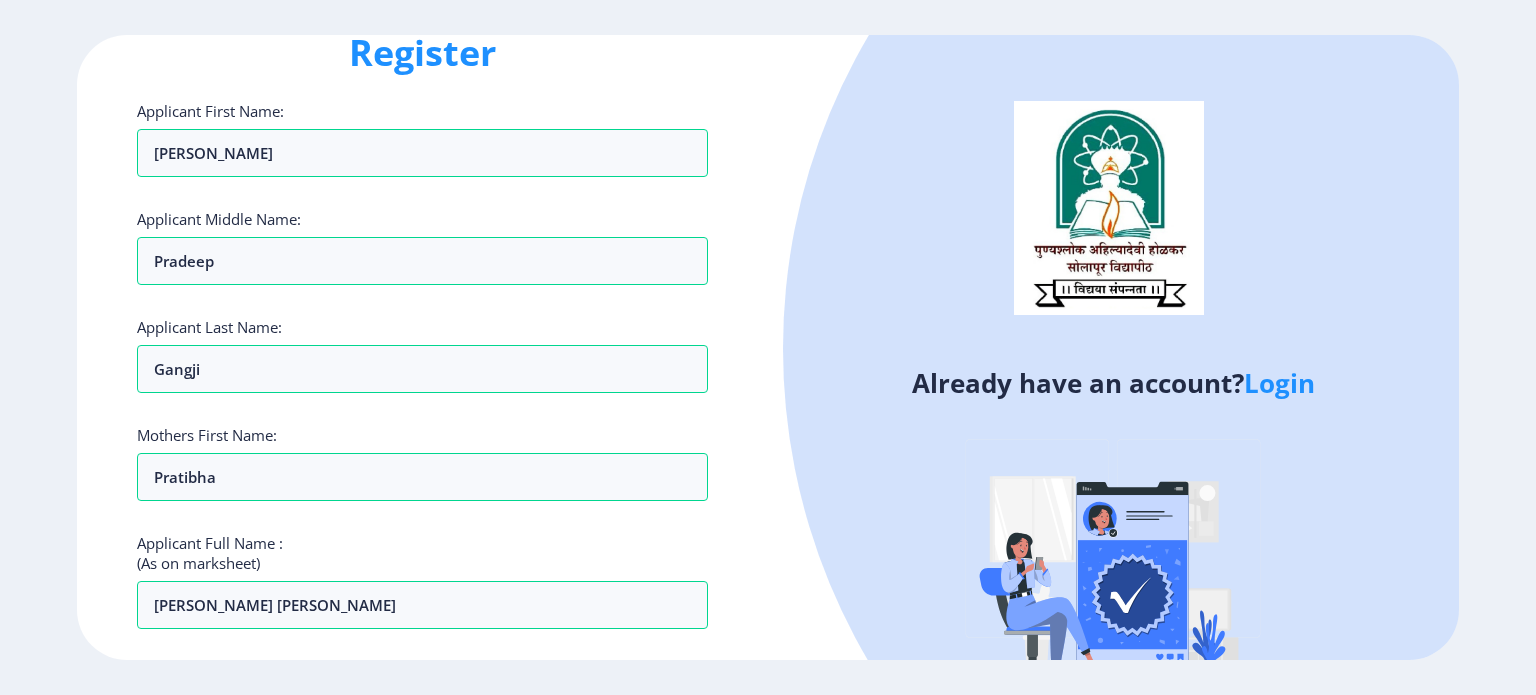 scroll, scrollTop: 0, scrollLeft: 0, axis: both 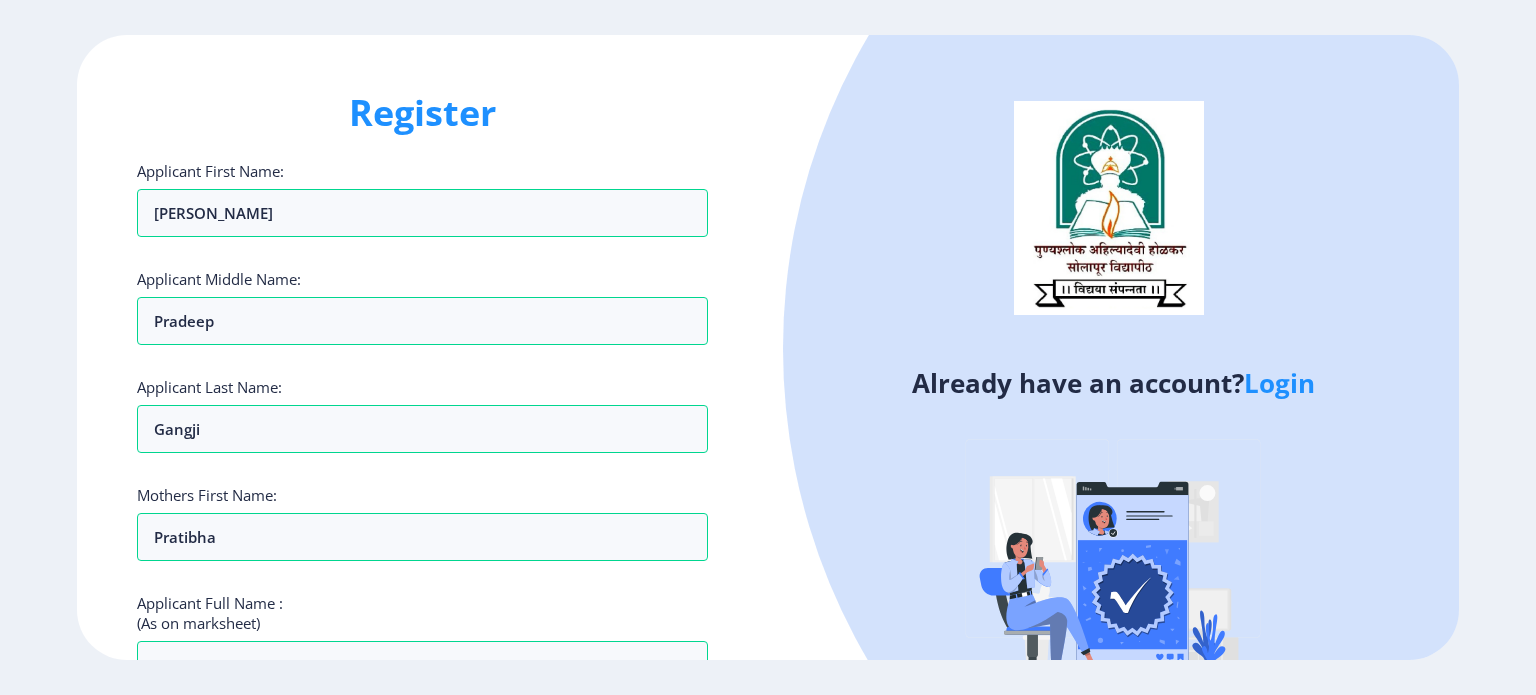 drag, startPoint x: 778, startPoint y: 197, endPoint x: 754, endPoint y: 25, distance: 173.66635 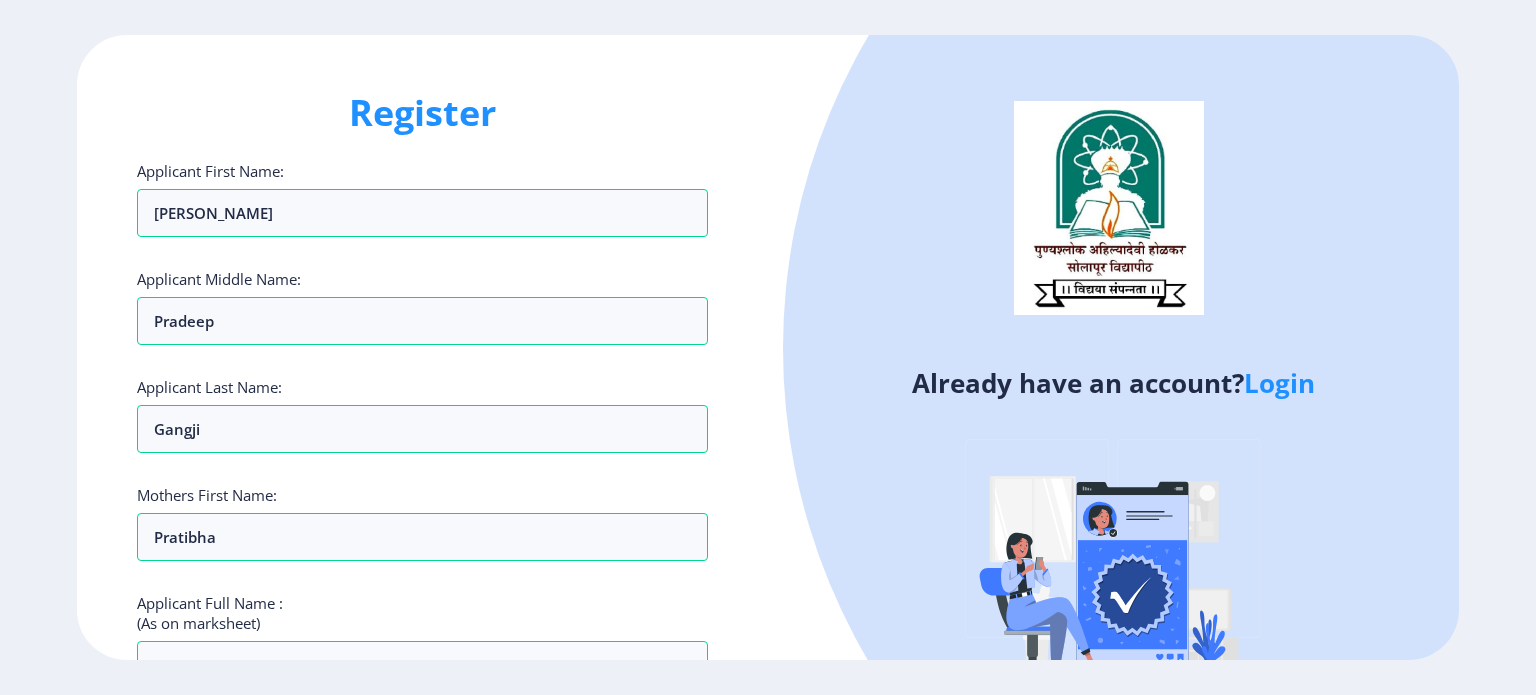 click on "Already have an account?  Login" 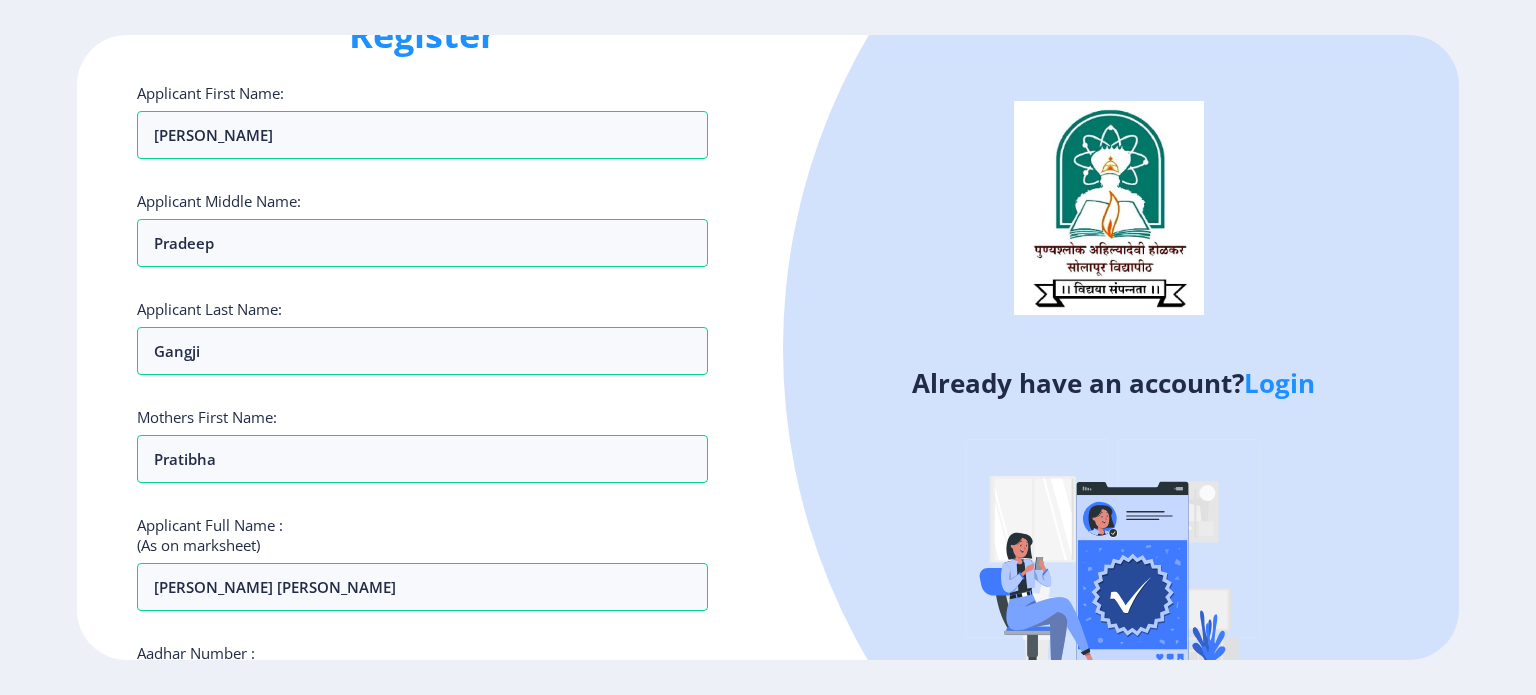 scroll, scrollTop: 186, scrollLeft: 0, axis: vertical 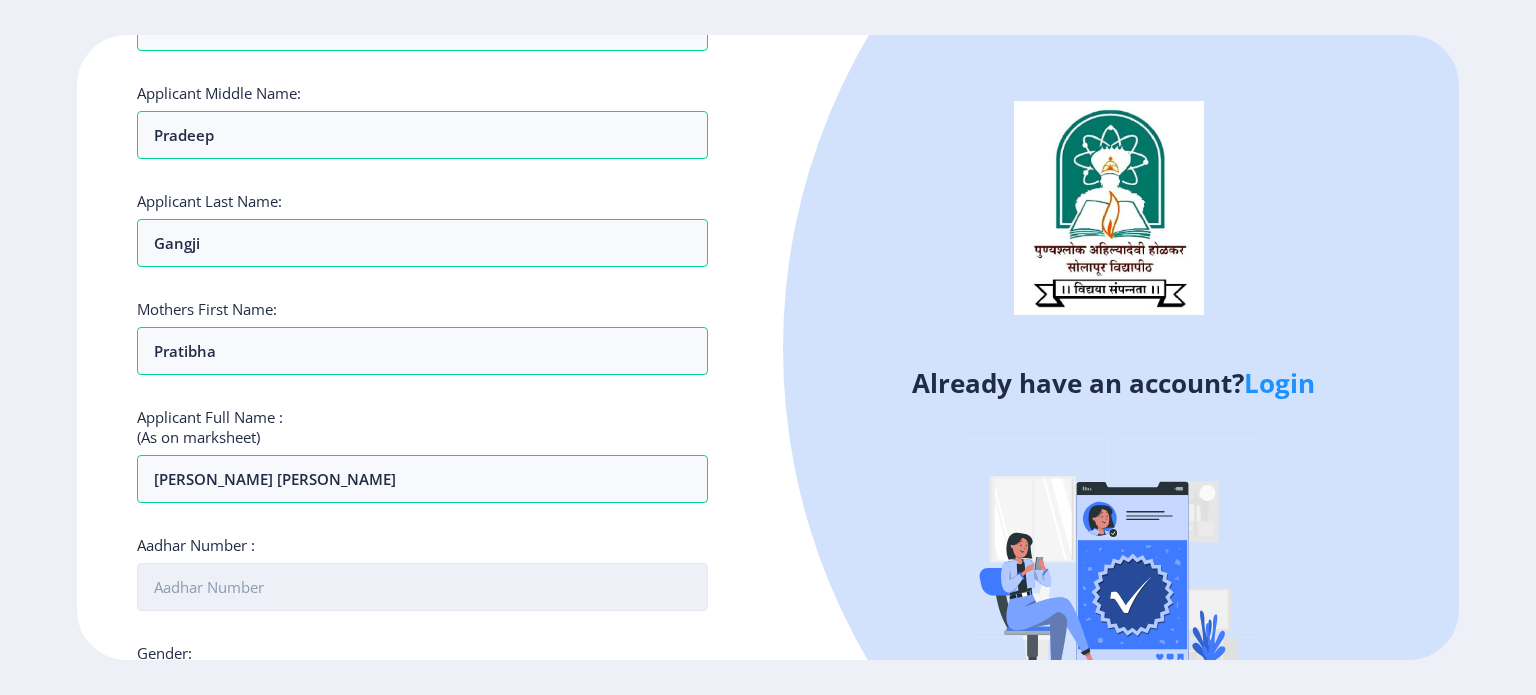 click on "Aadhar Number :" at bounding box center [422, 587] 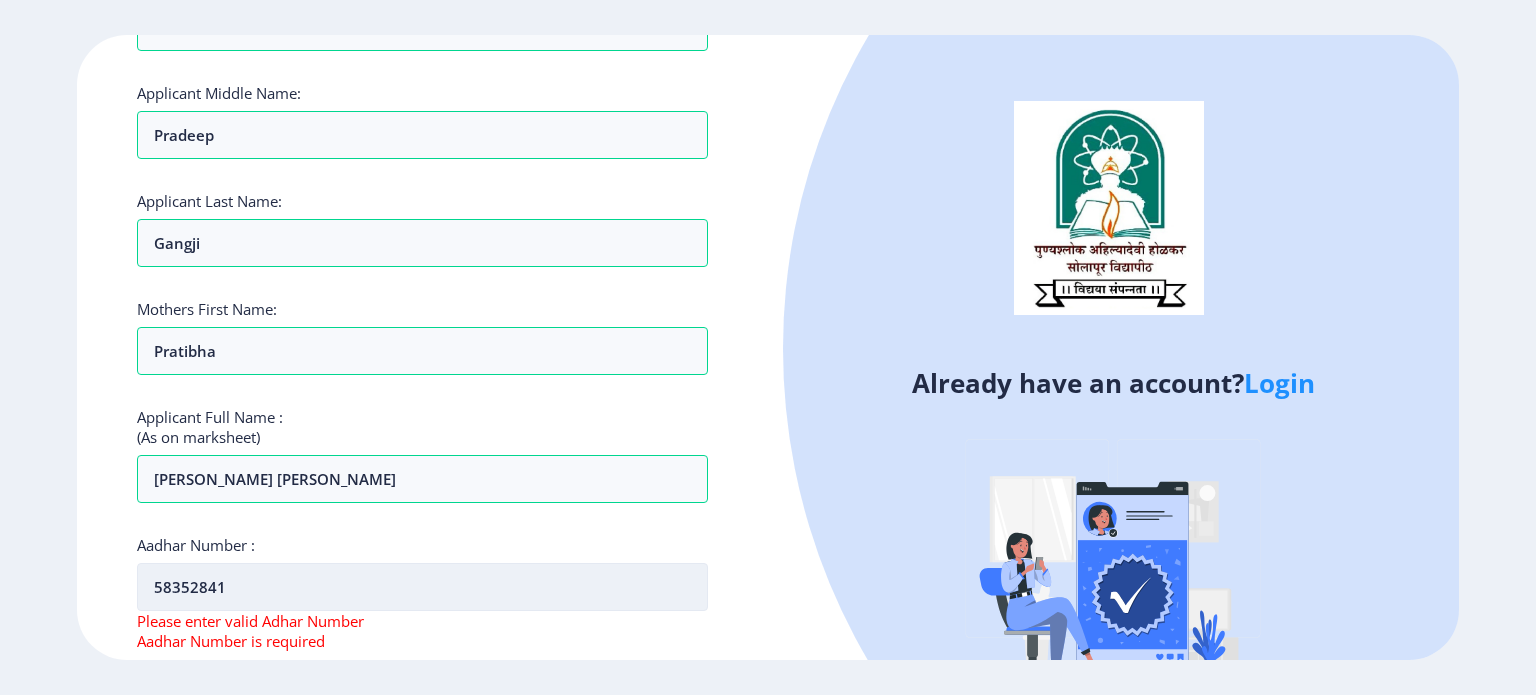 click on "58352841" at bounding box center [422, 587] 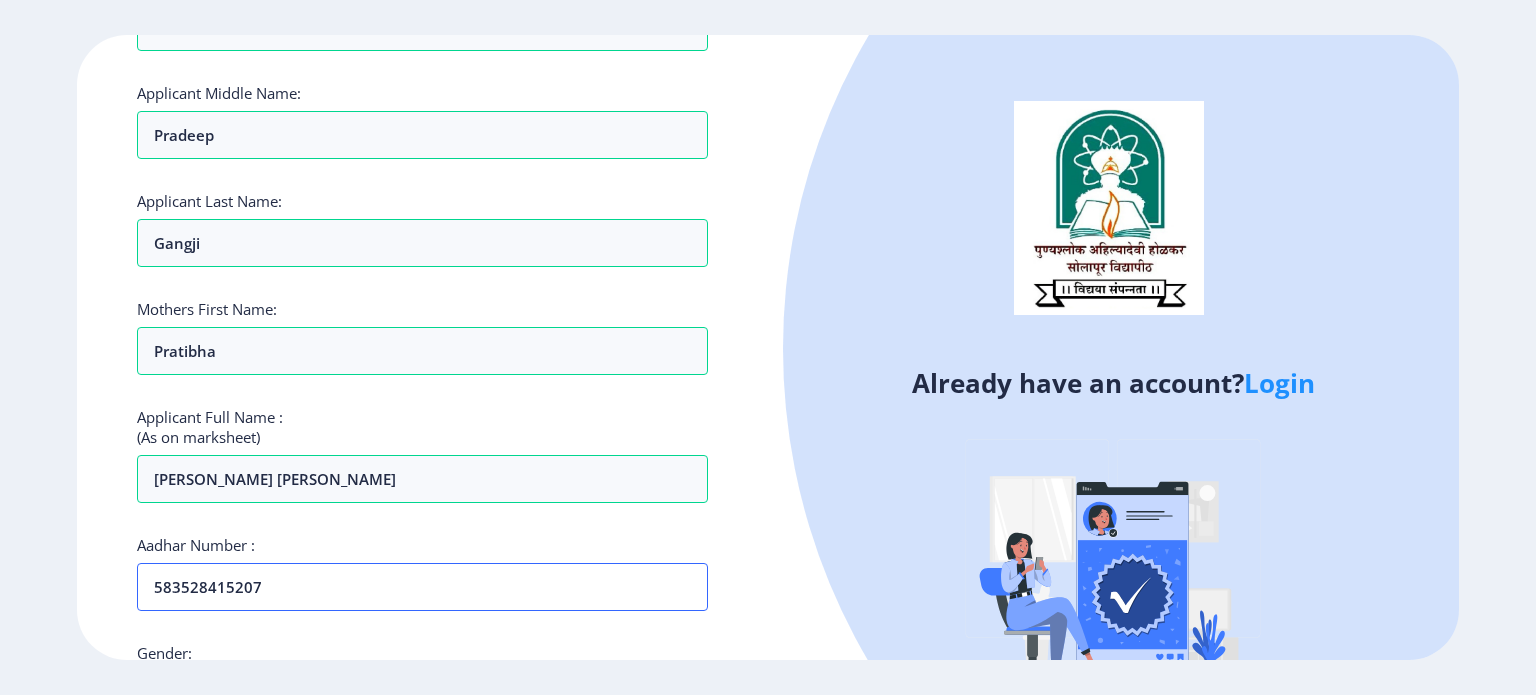 type on "583528415207" 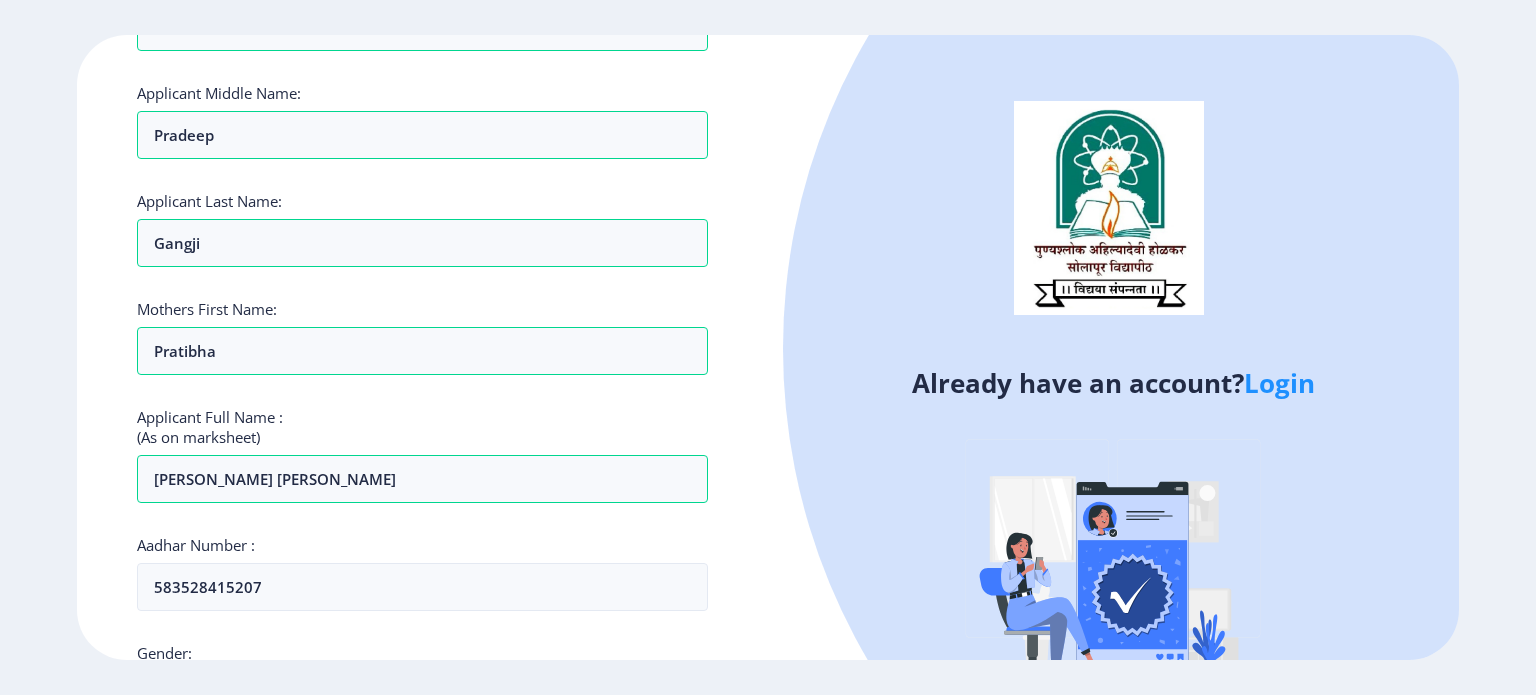 click on "Gender: Select Gender [DEMOGRAPHIC_DATA] [DEMOGRAPHIC_DATA] Other" 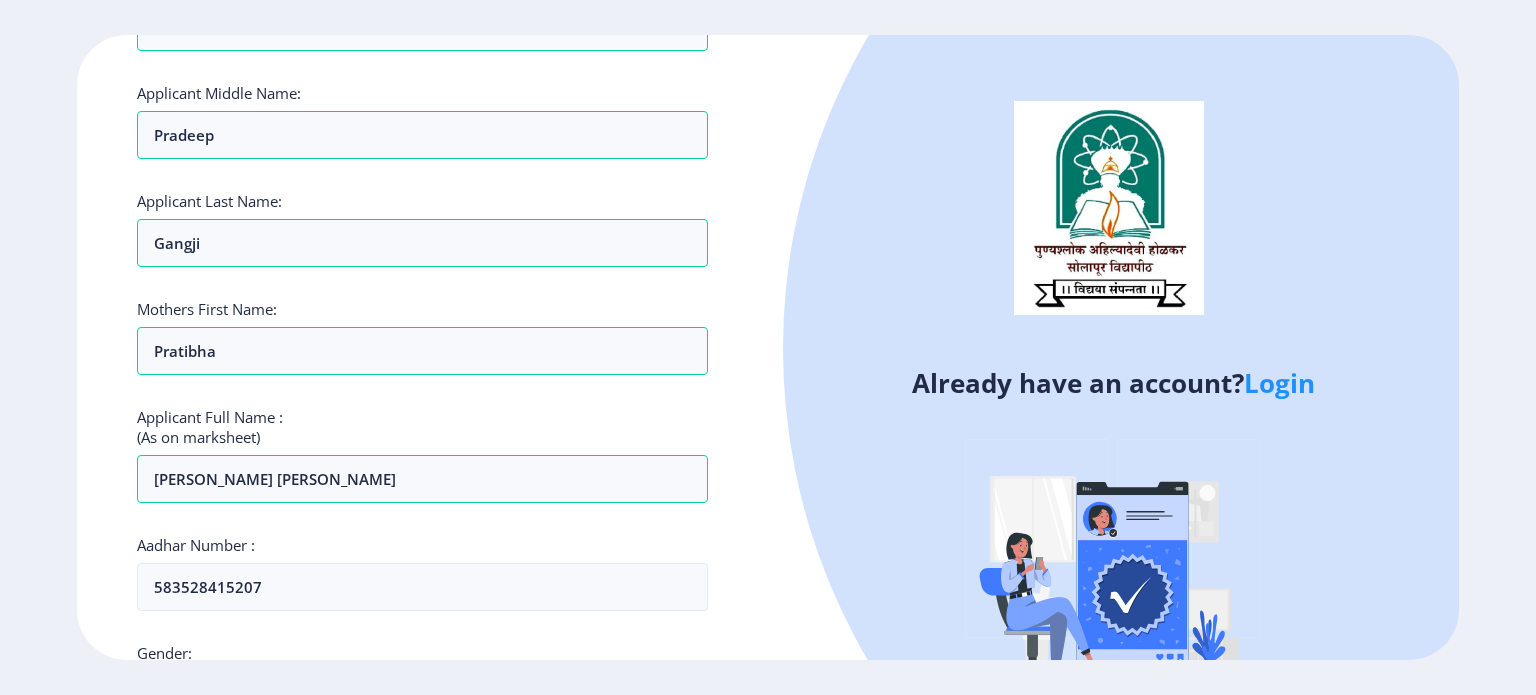 scroll, scrollTop: 733, scrollLeft: 0, axis: vertical 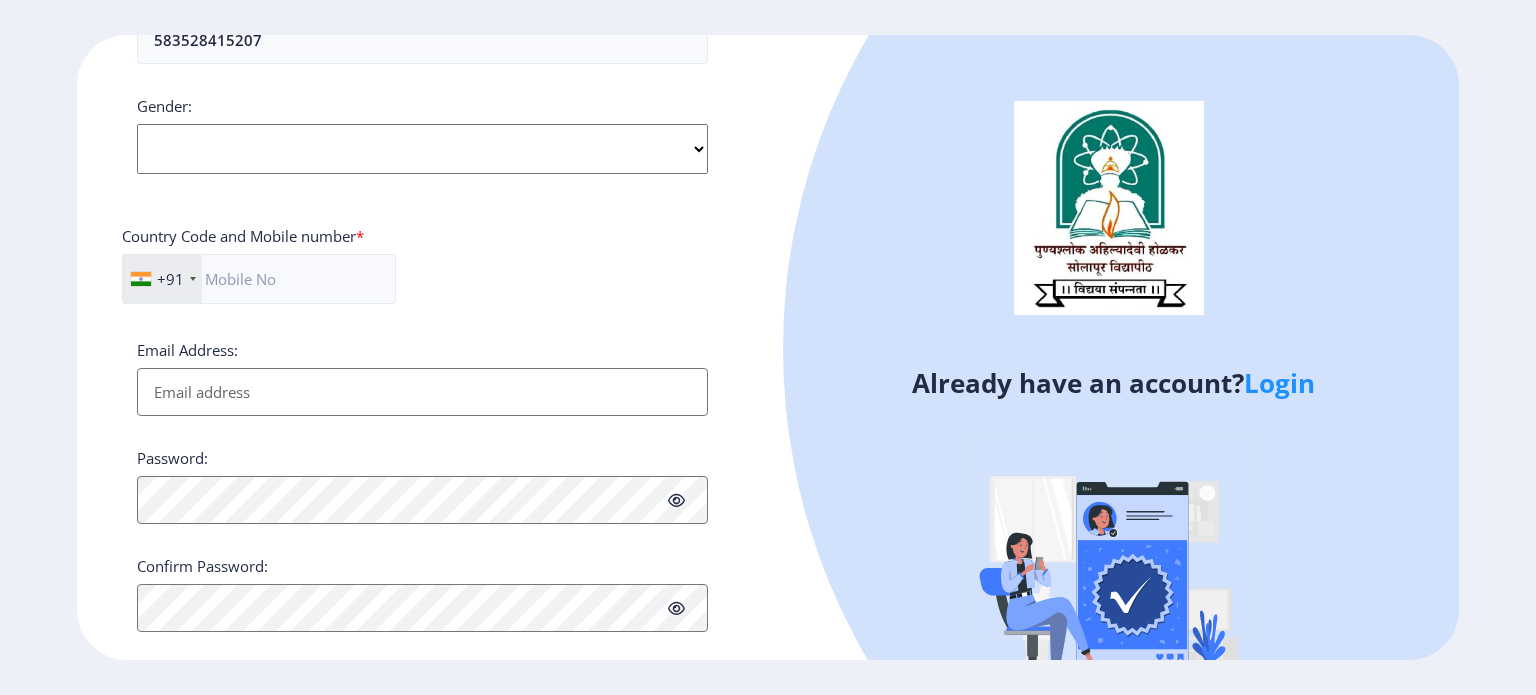 click on "Select Gender [DEMOGRAPHIC_DATA] [DEMOGRAPHIC_DATA] Other" 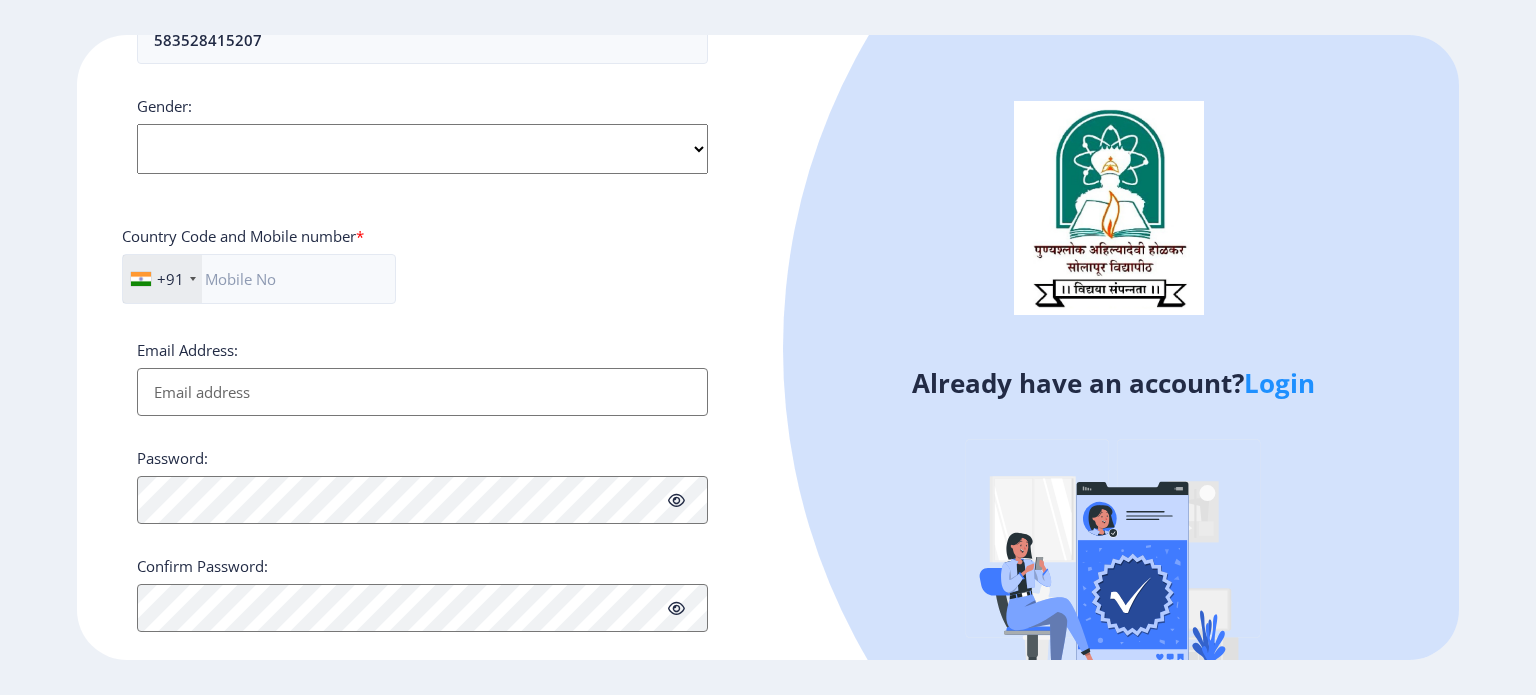 select on "[DEMOGRAPHIC_DATA]" 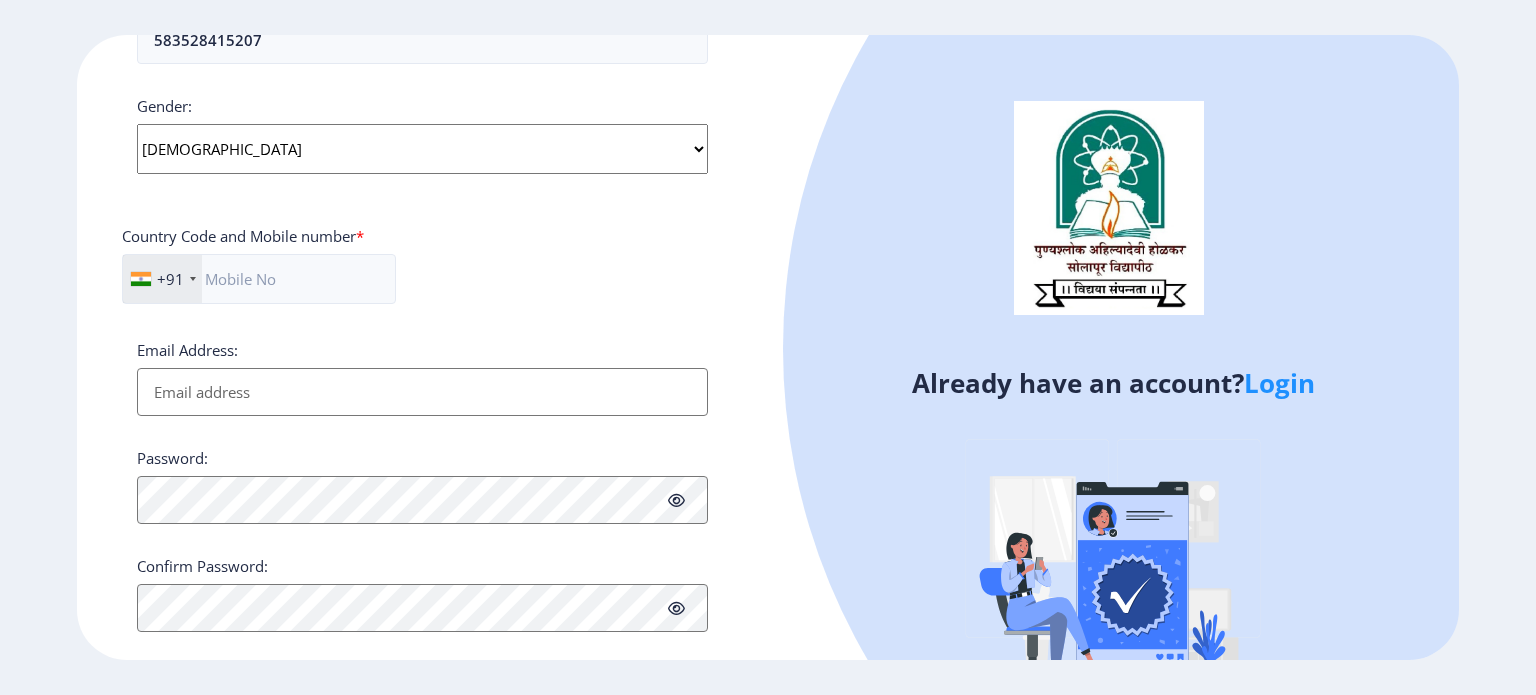 click on "Select Gender [DEMOGRAPHIC_DATA] [DEMOGRAPHIC_DATA] Other" 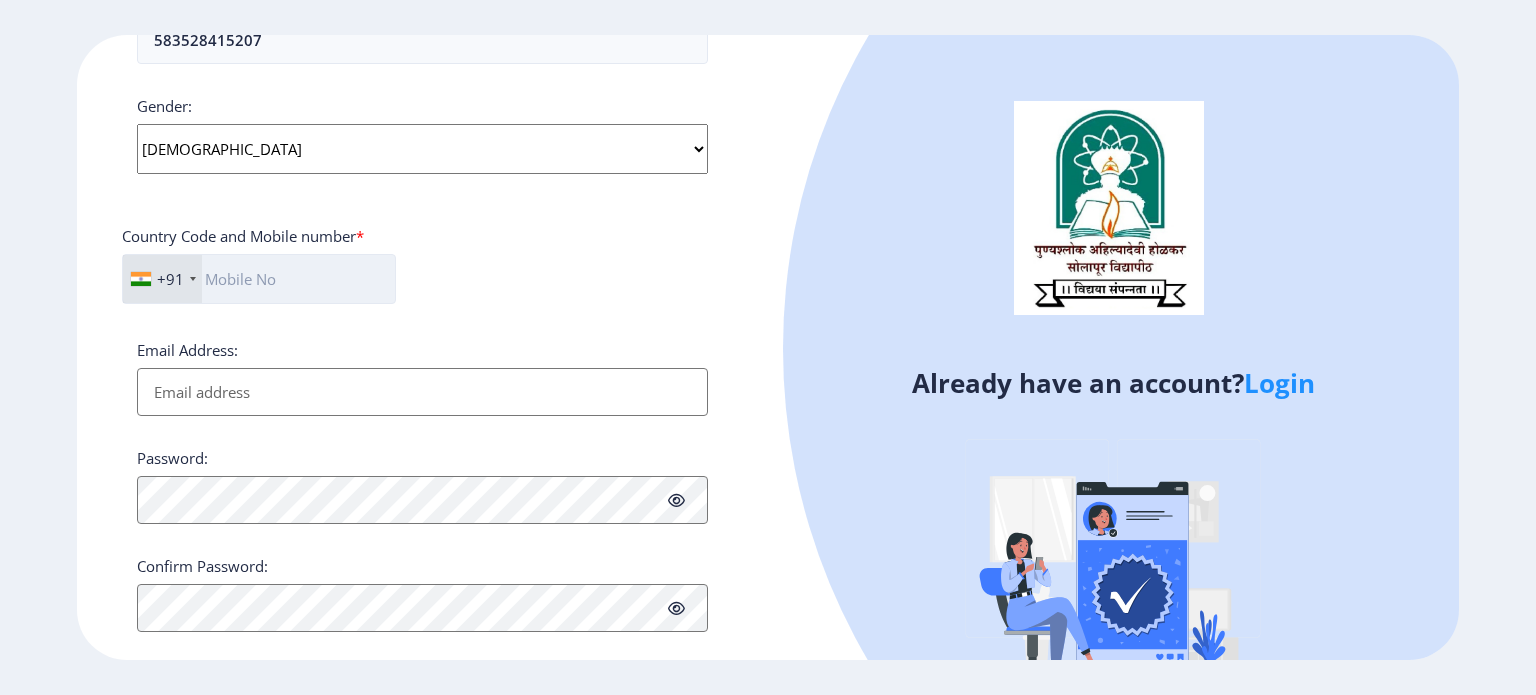 click 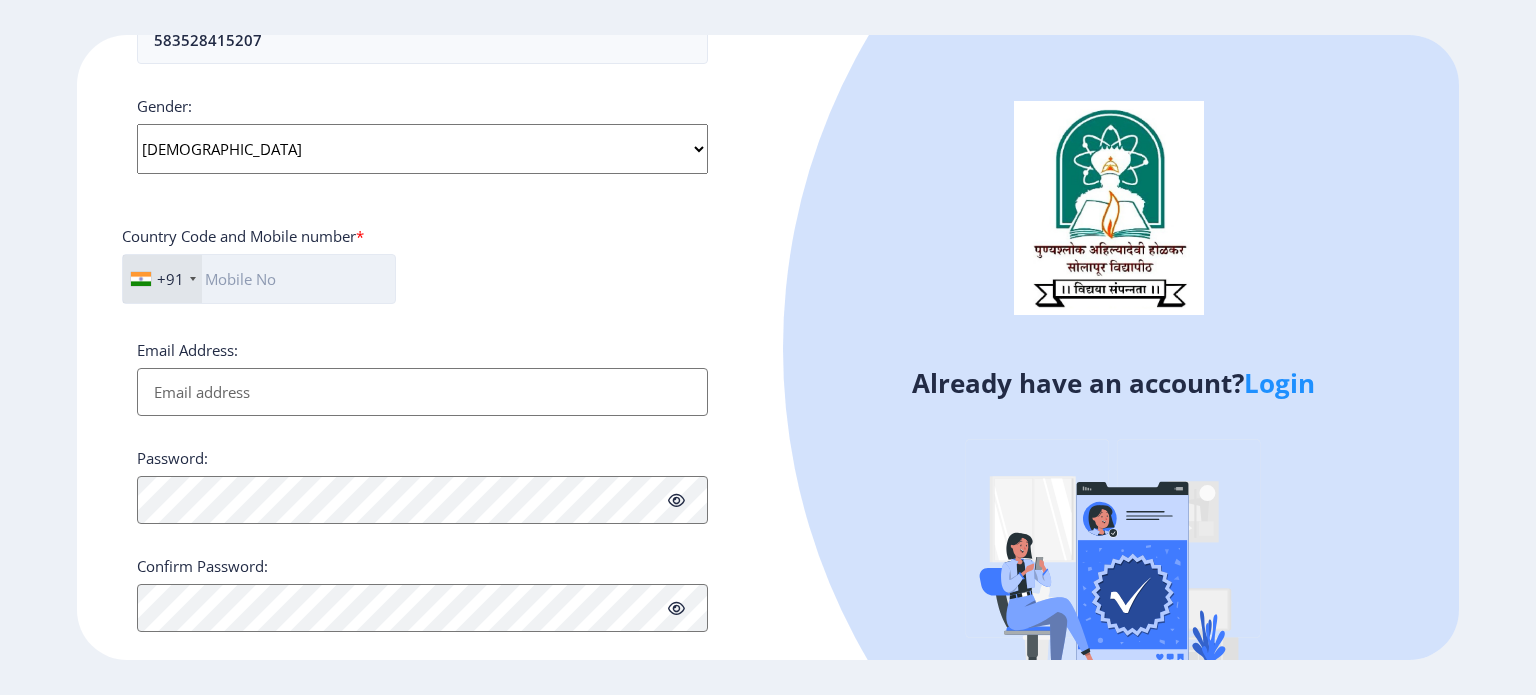 type on "8888802630" 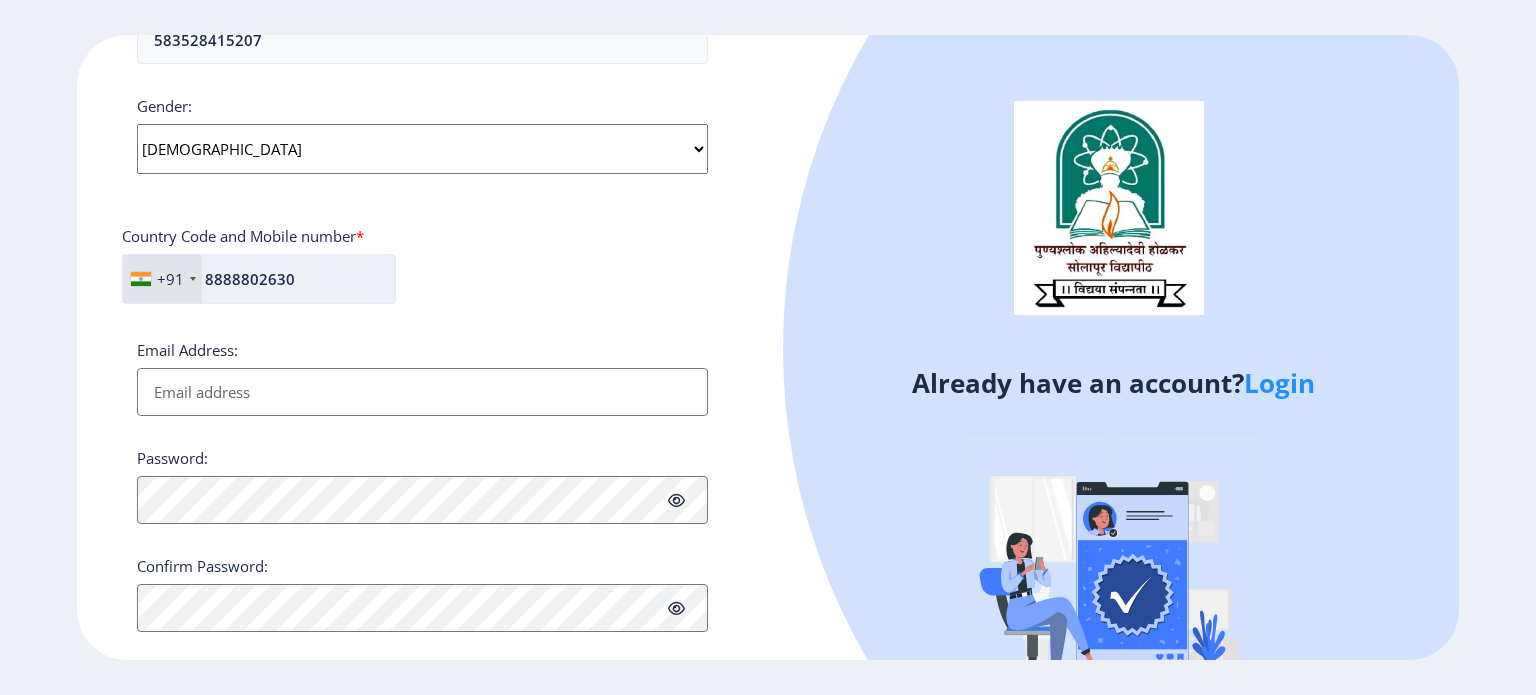 type on "[EMAIL_ADDRESS][DOMAIN_NAME]" 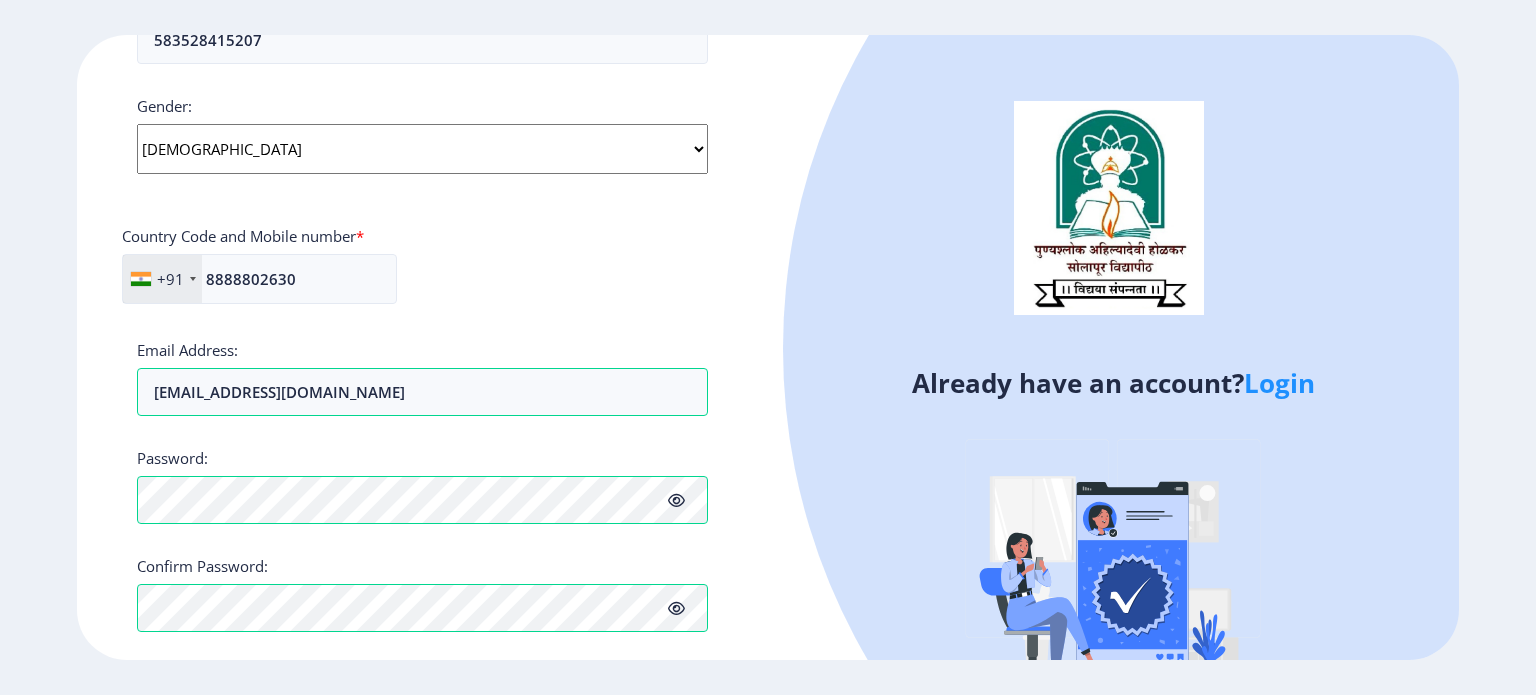 click 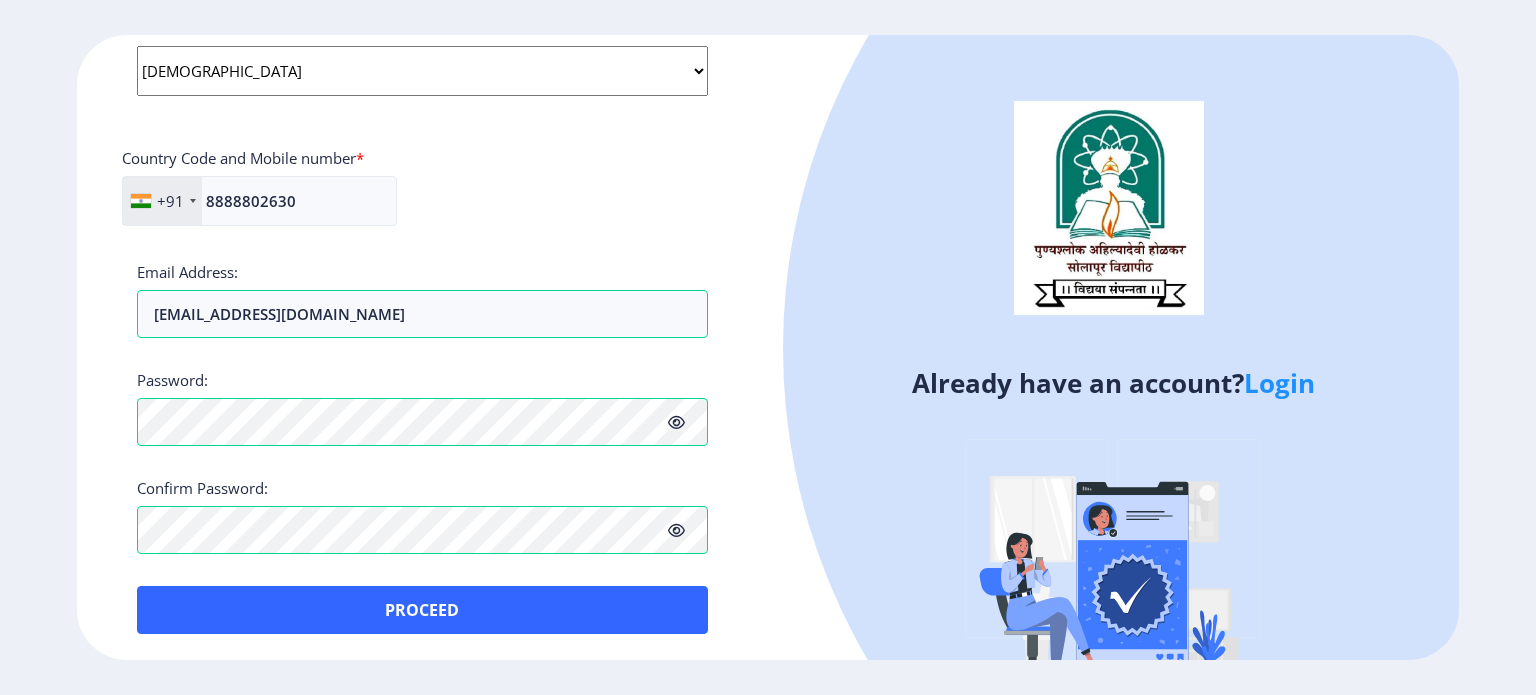drag, startPoint x: 755, startPoint y: 527, endPoint x: 753, endPoint y: 704, distance: 177.01129 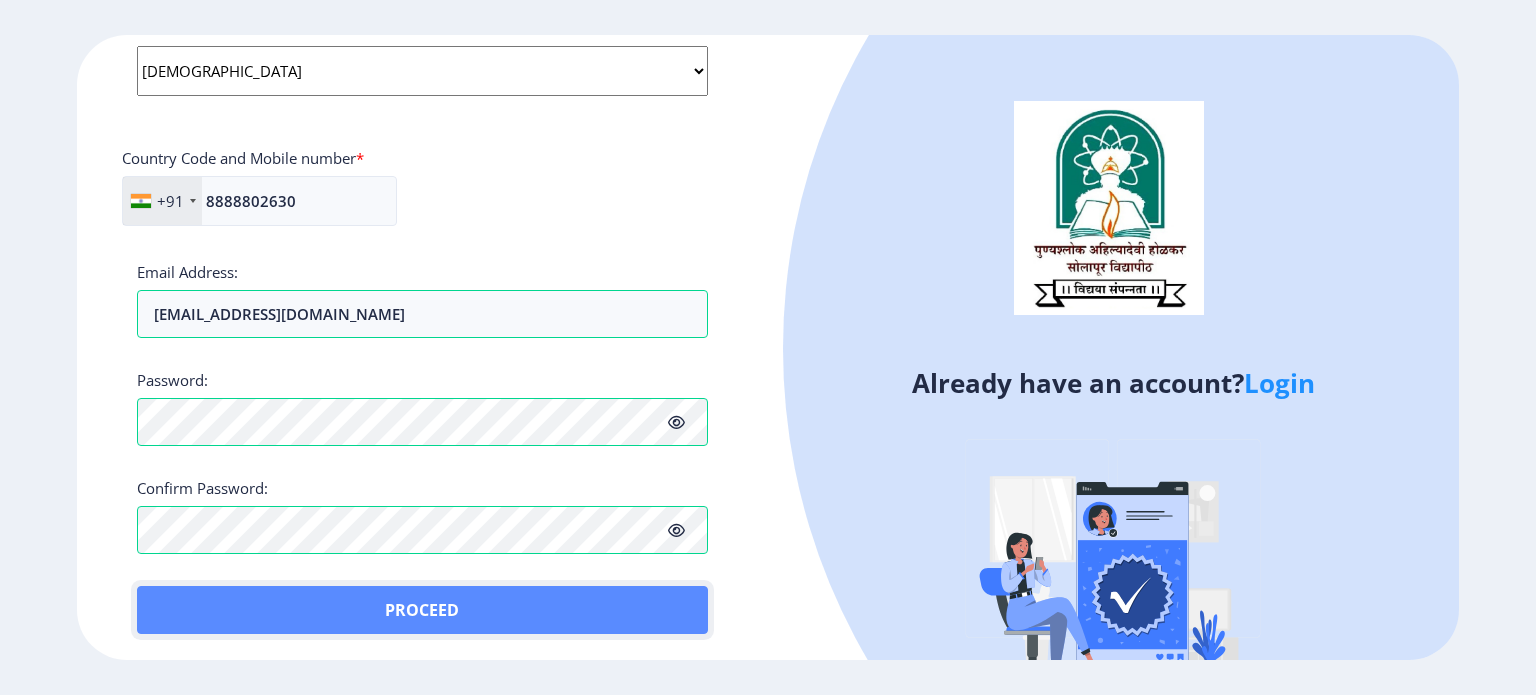 click on "Proceed" 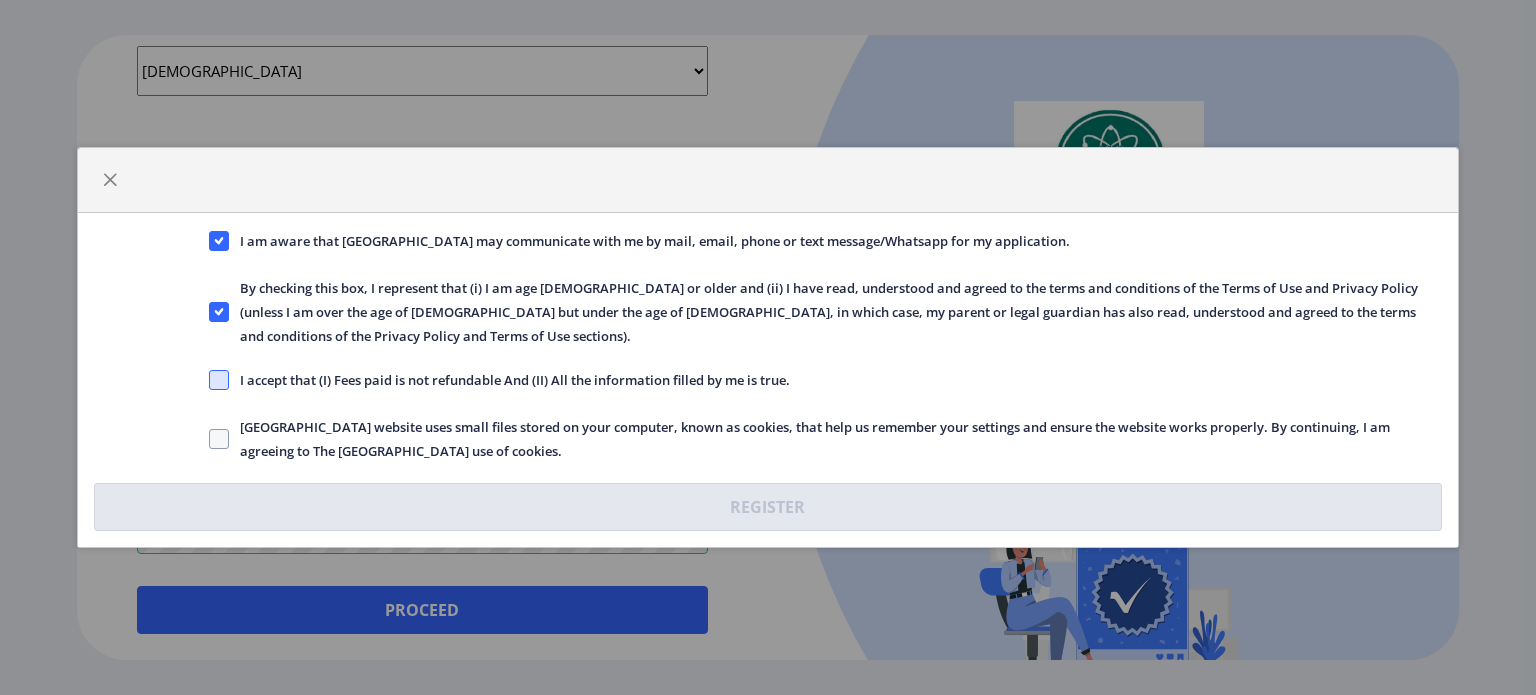 click 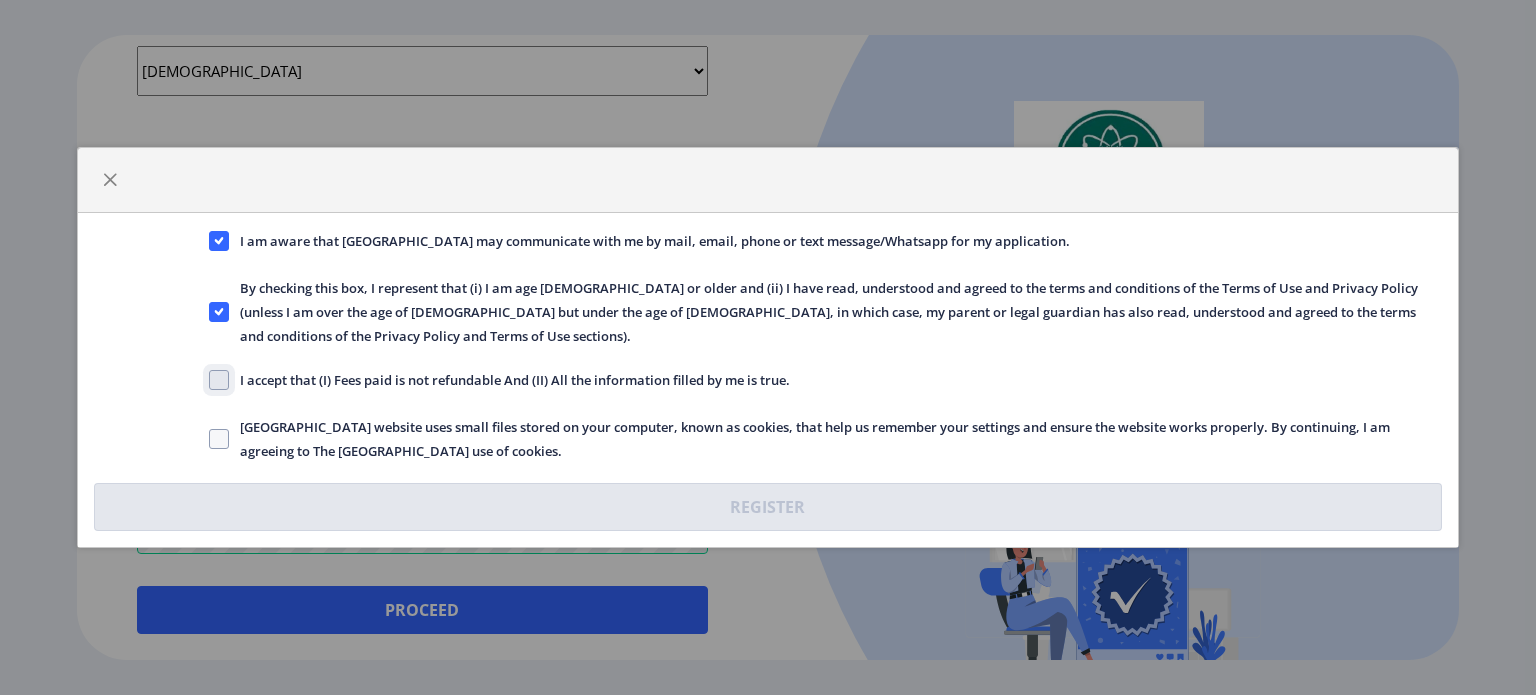 checkbox on "true" 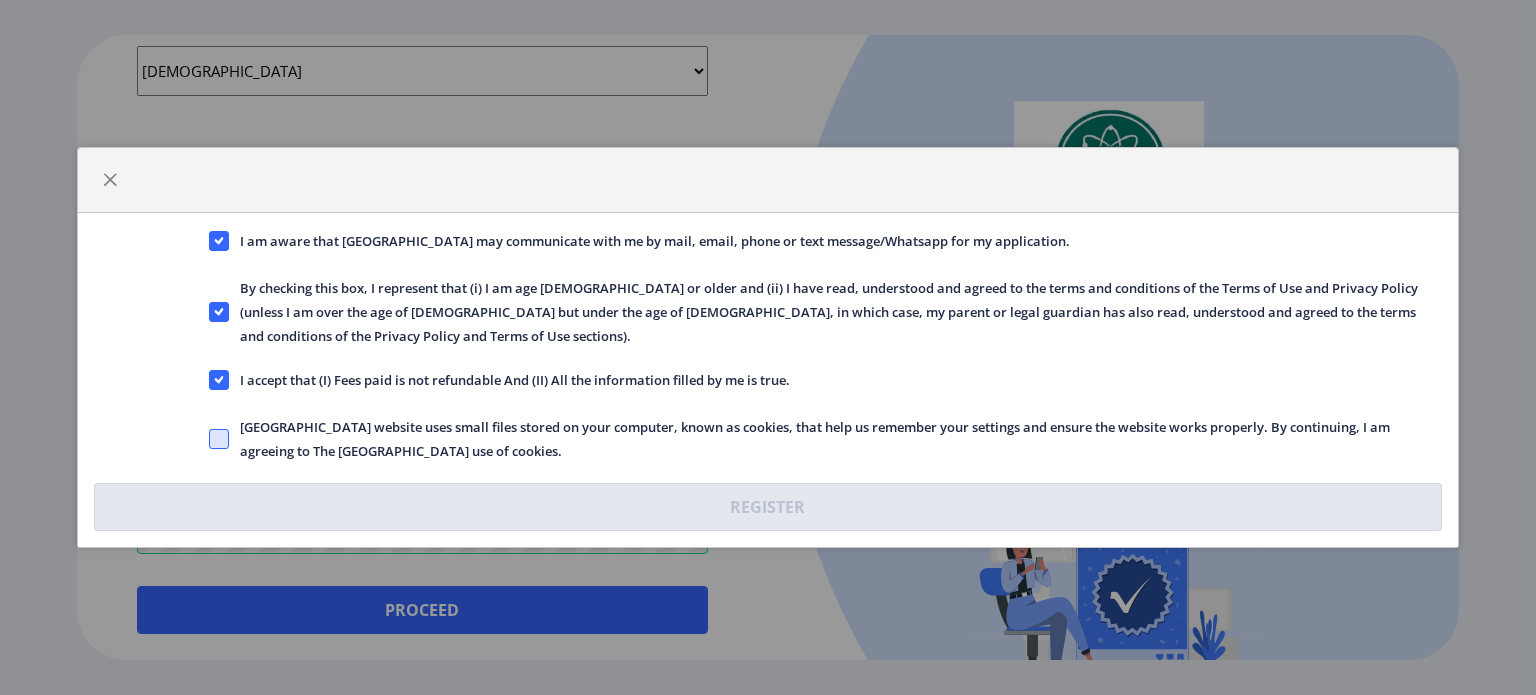 click 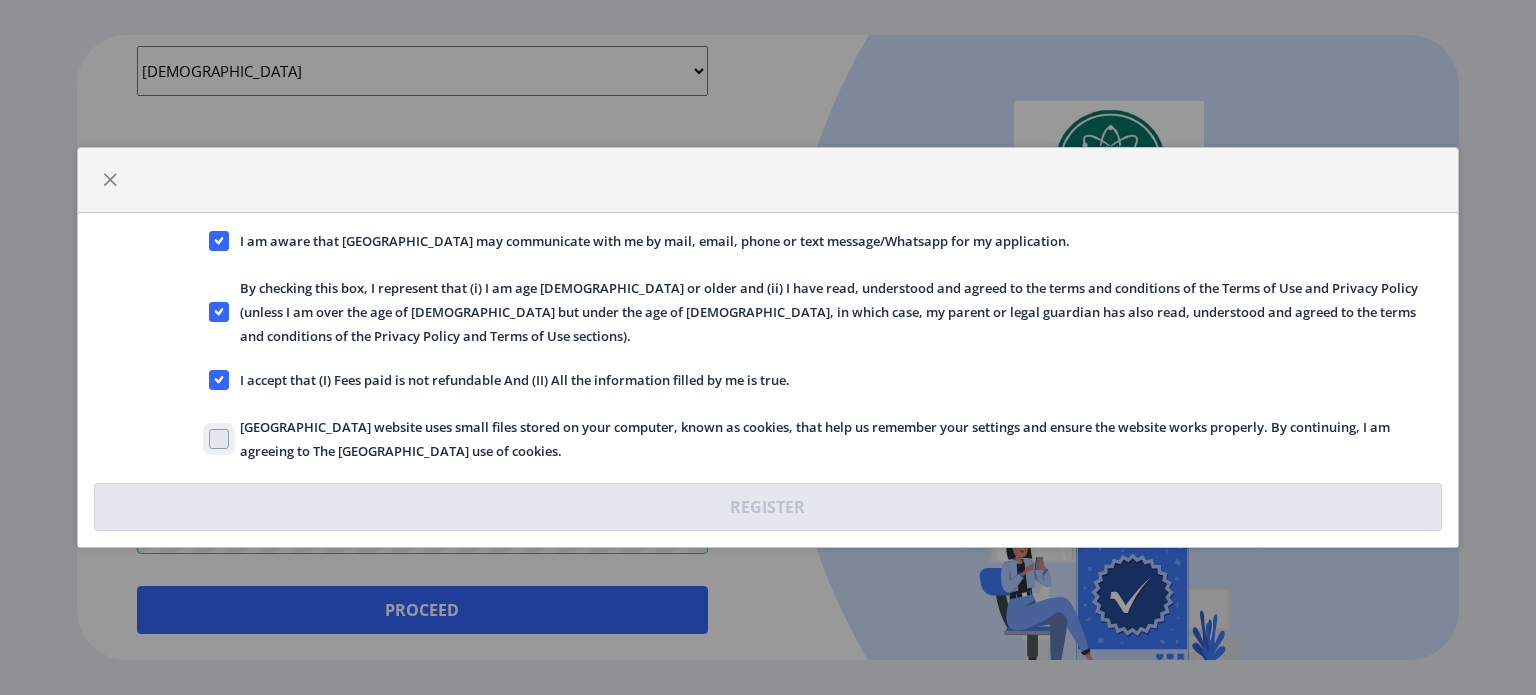 click on "[GEOGRAPHIC_DATA] website uses small files stored on your computer, known as cookies, that help us remember your settings and ensure the website works properly. By continuing, I am agreeing to The [GEOGRAPHIC_DATA] use of cookies." 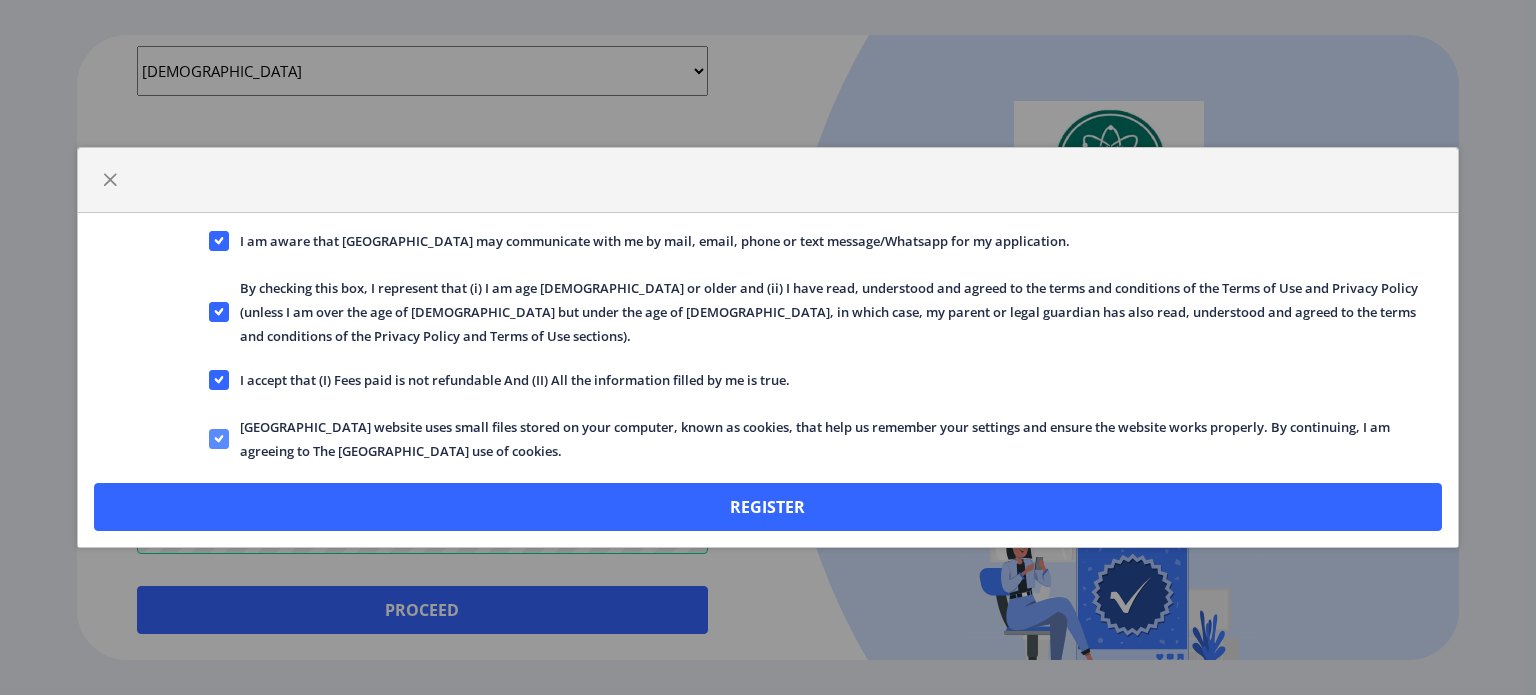 click 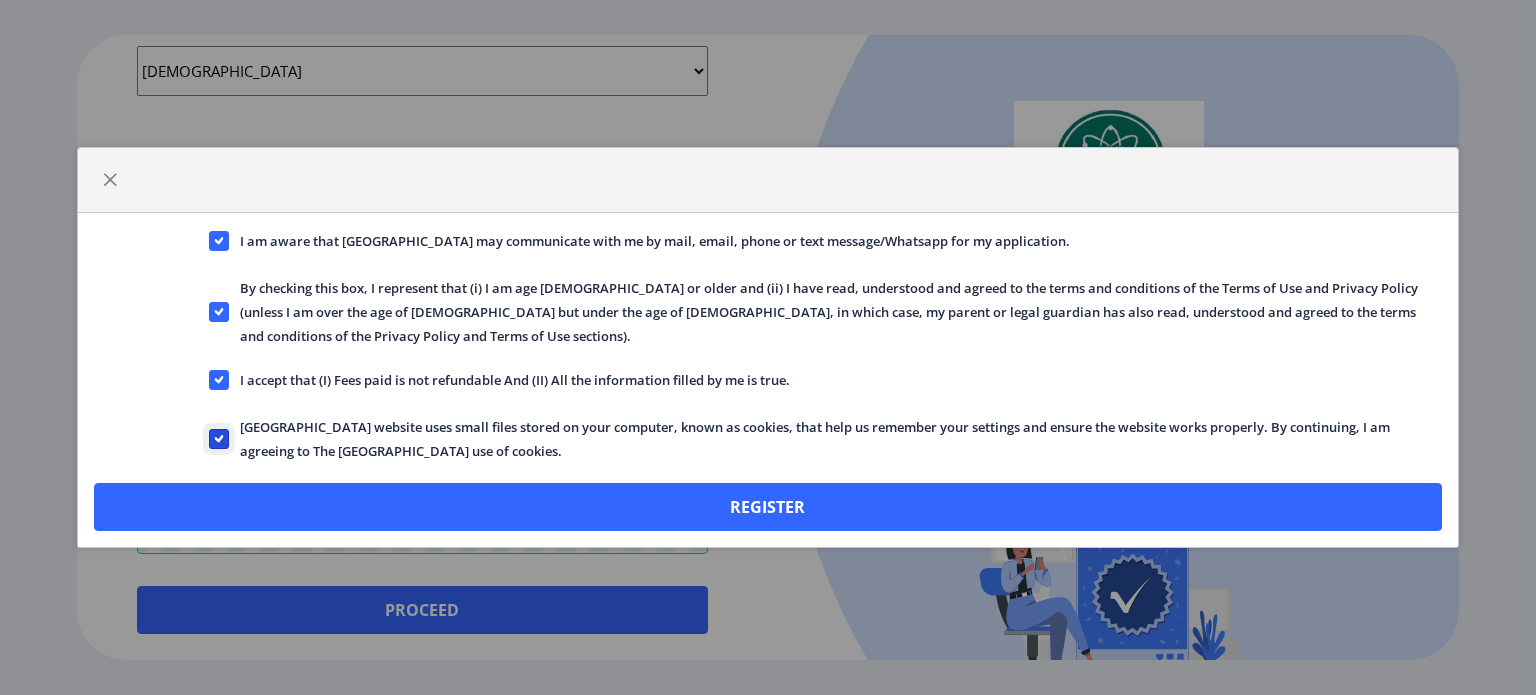 click on "[GEOGRAPHIC_DATA] website uses small files stored on your computer, known as cookies, that help us remember your settings and ensure the website works properly. By continuing, I am agreeing to The [GEOGRAPHIC_DATA] use of cookies." 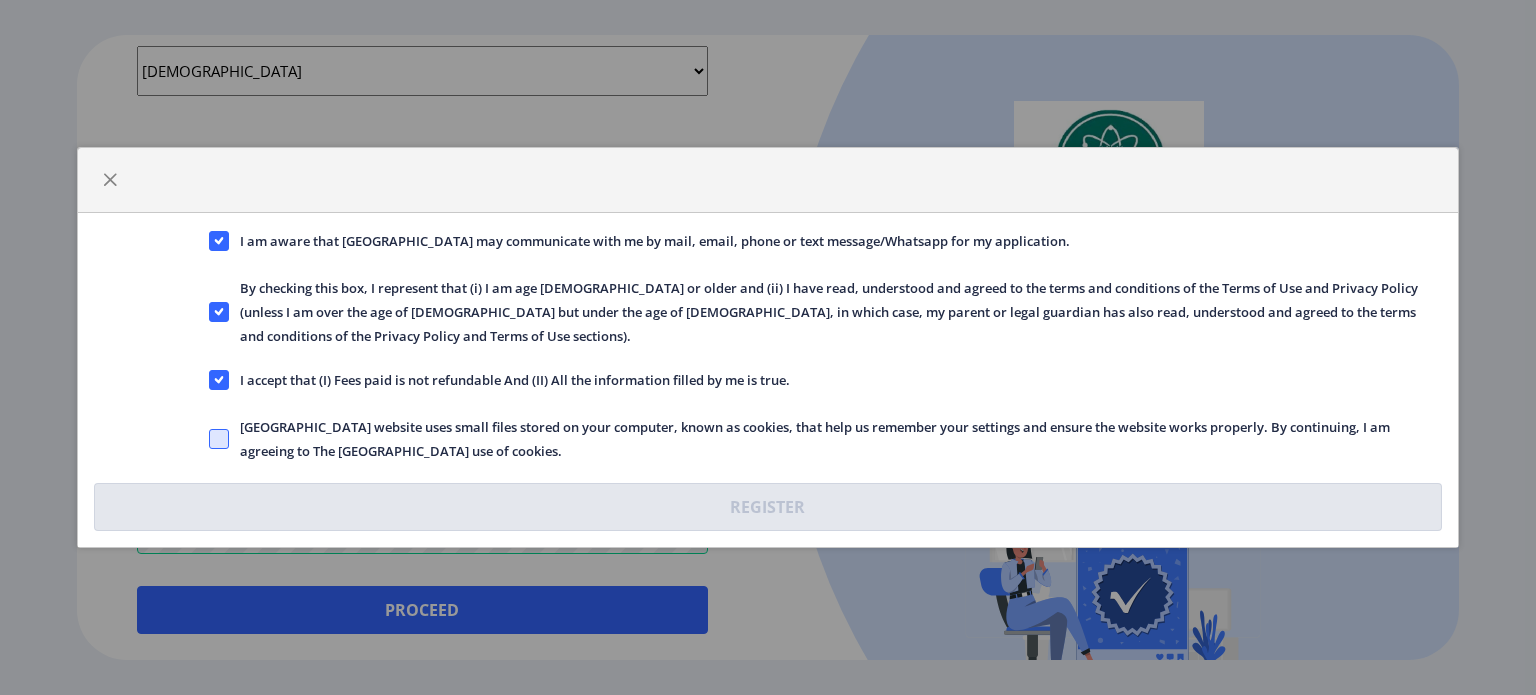 click 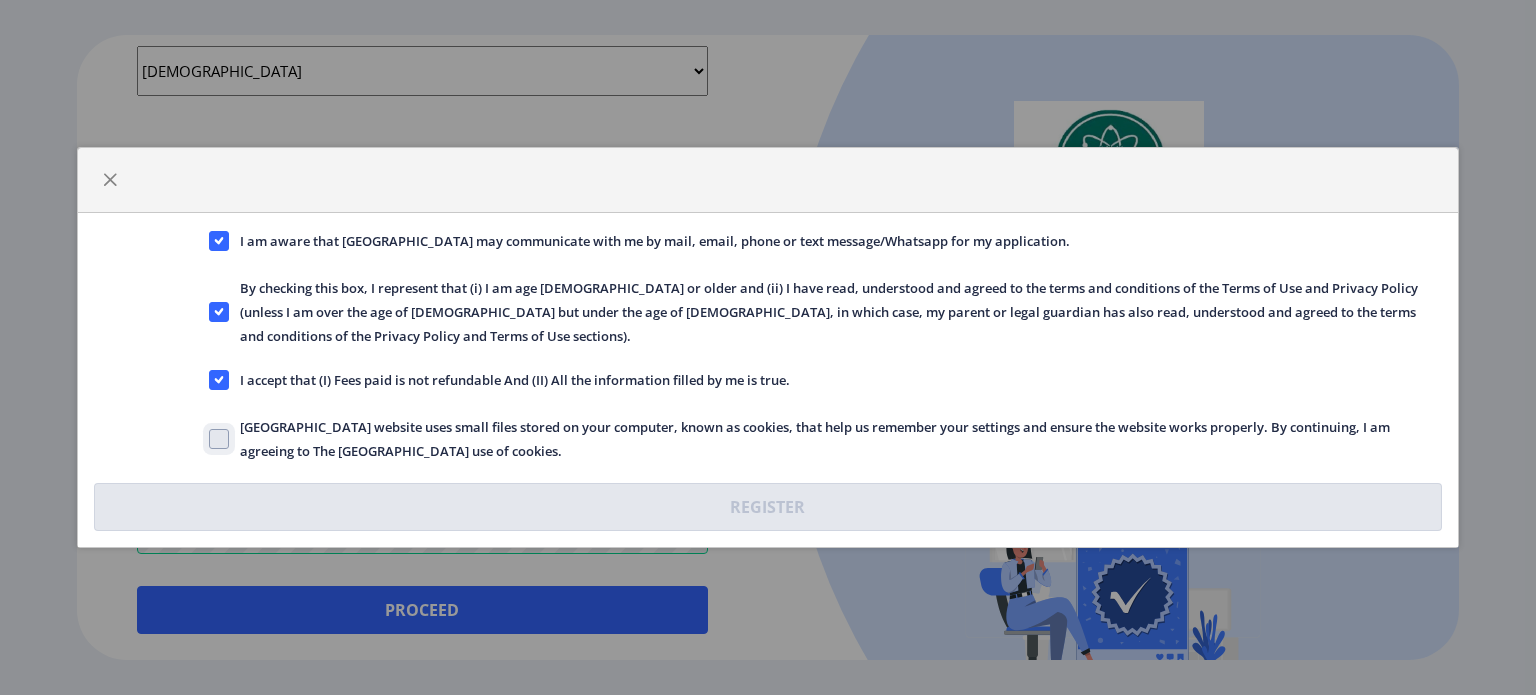 click on "[GEOGRAPHIC_DATA] website uses small files stored on your computer, known as cookies, that help us remember your settings and ensure the website works properly. By continuing, I am agreeing to The [GEOGRAPHIC_DATA] use of cookies." 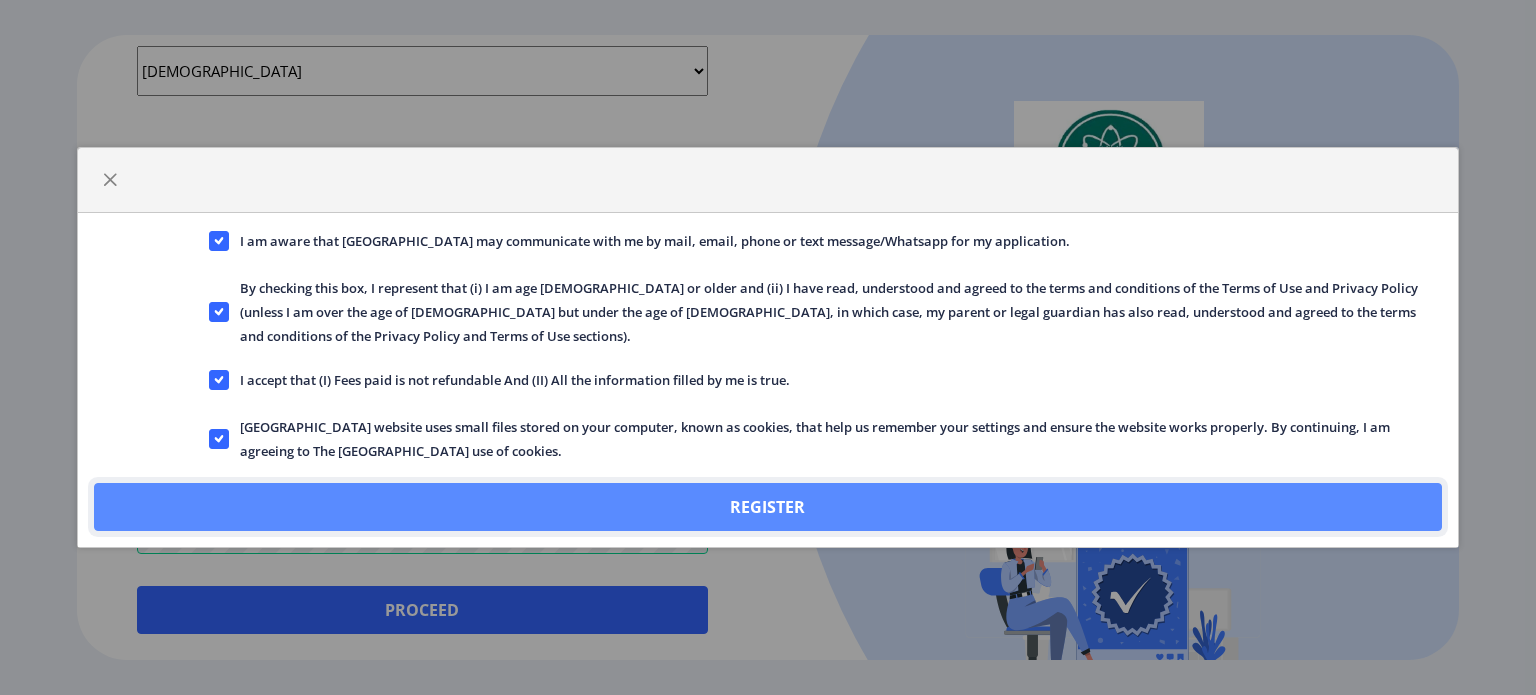 click on "Register" 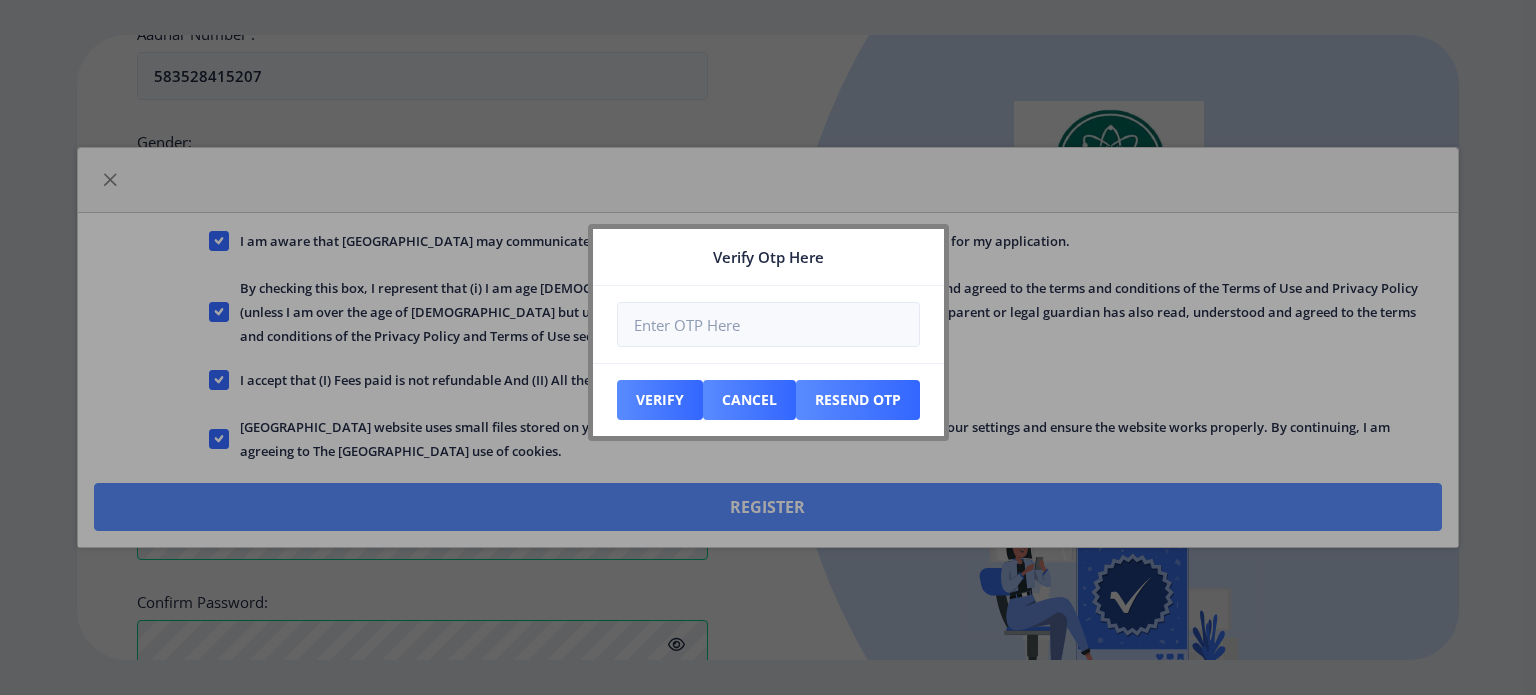 scroll, scrollTop: 924, scrollLeft: 0, axis: vertical 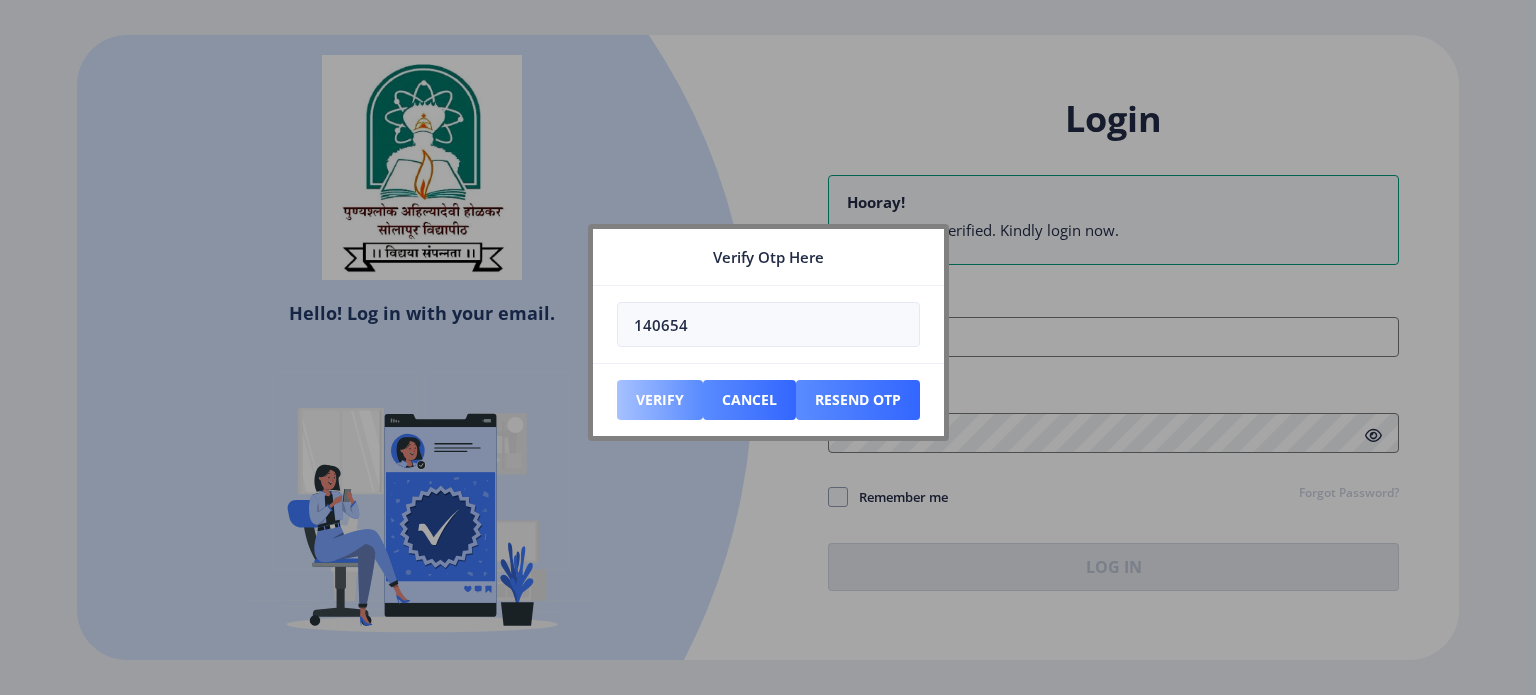 type on "140654" 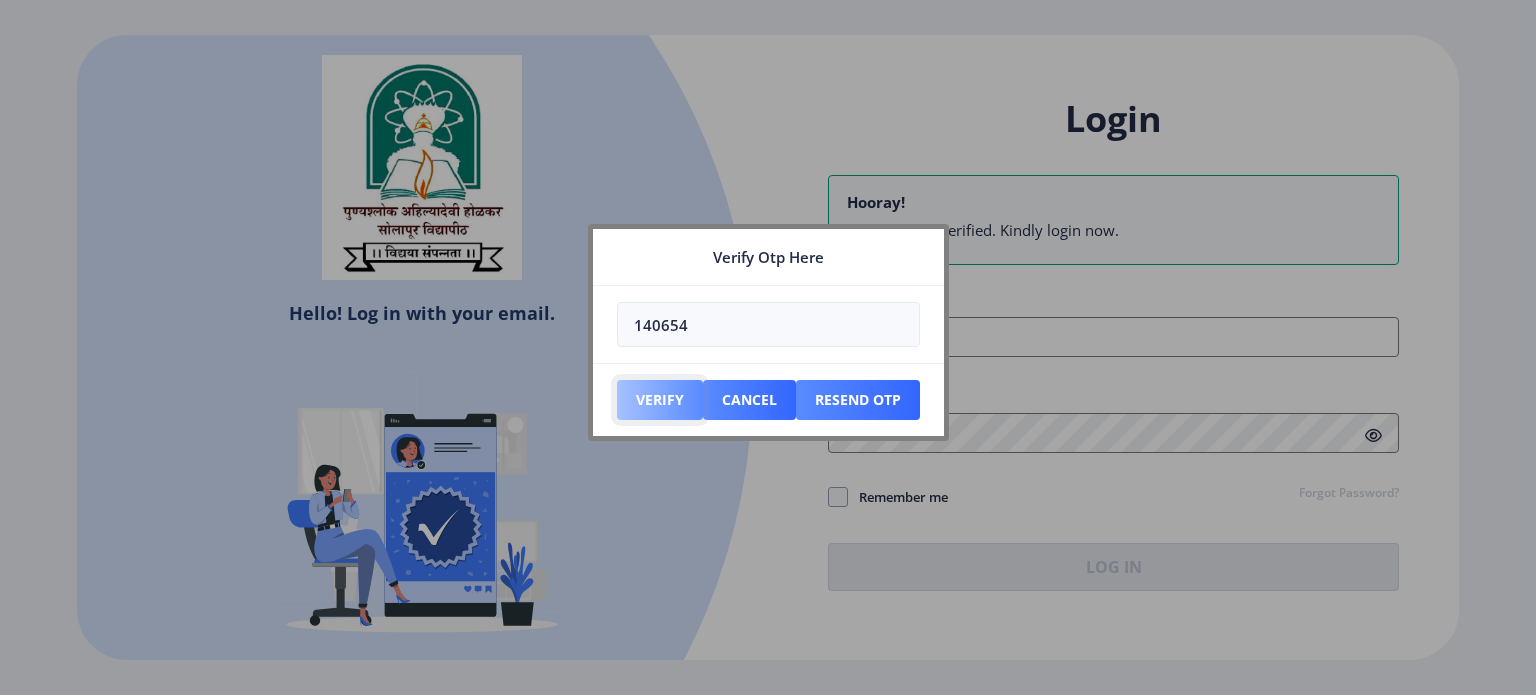 click on "Verify" at bounding box center [660, 400] 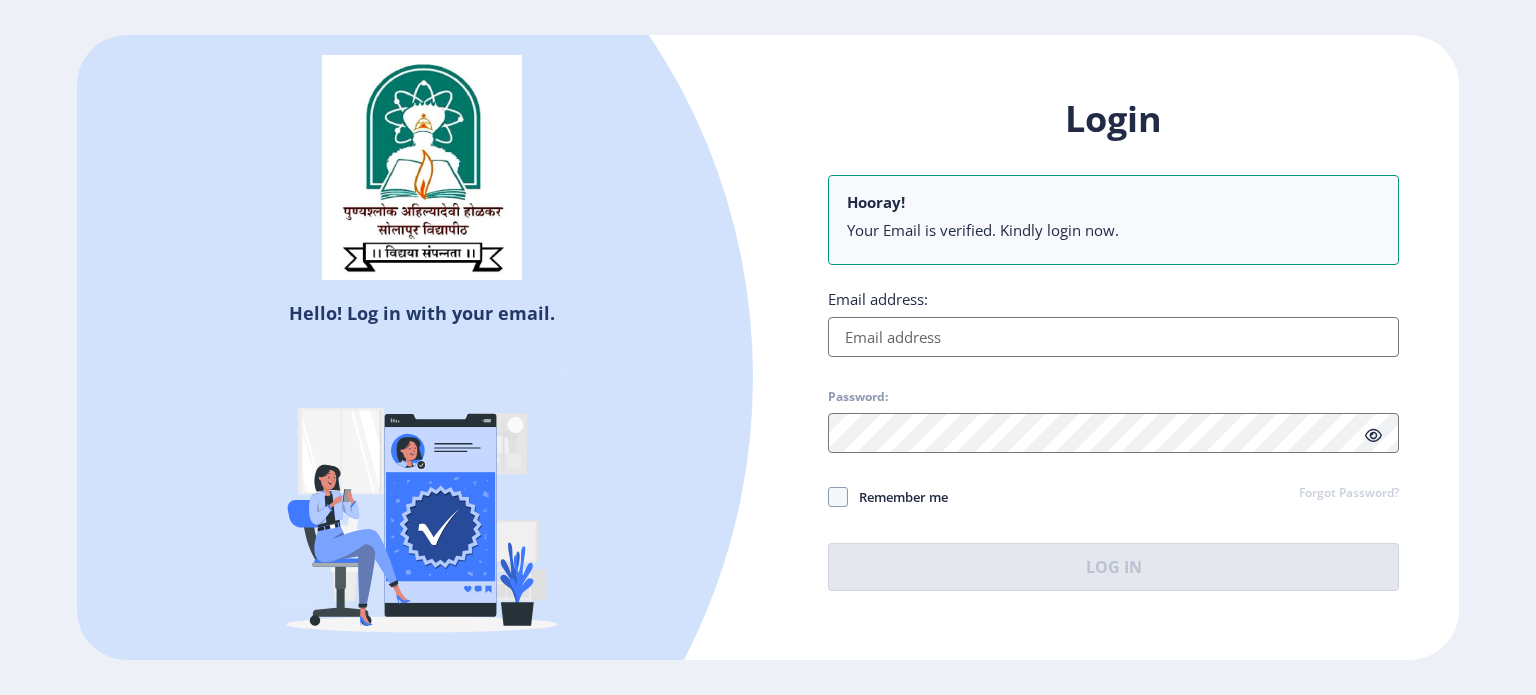 click on "Email address:" at bounding box center [1113, 337] 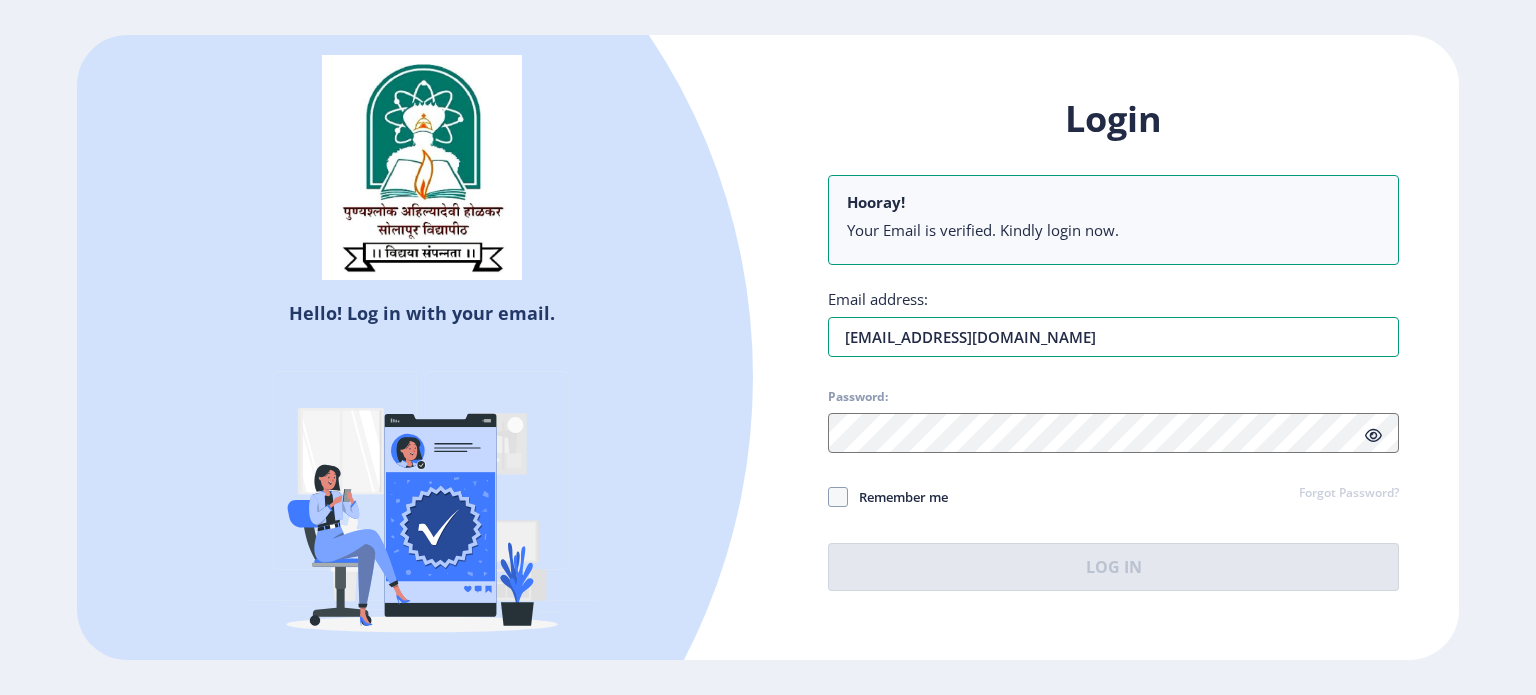 type on "[EMAIL_ADDRESS][DOMAIN_NAME]" 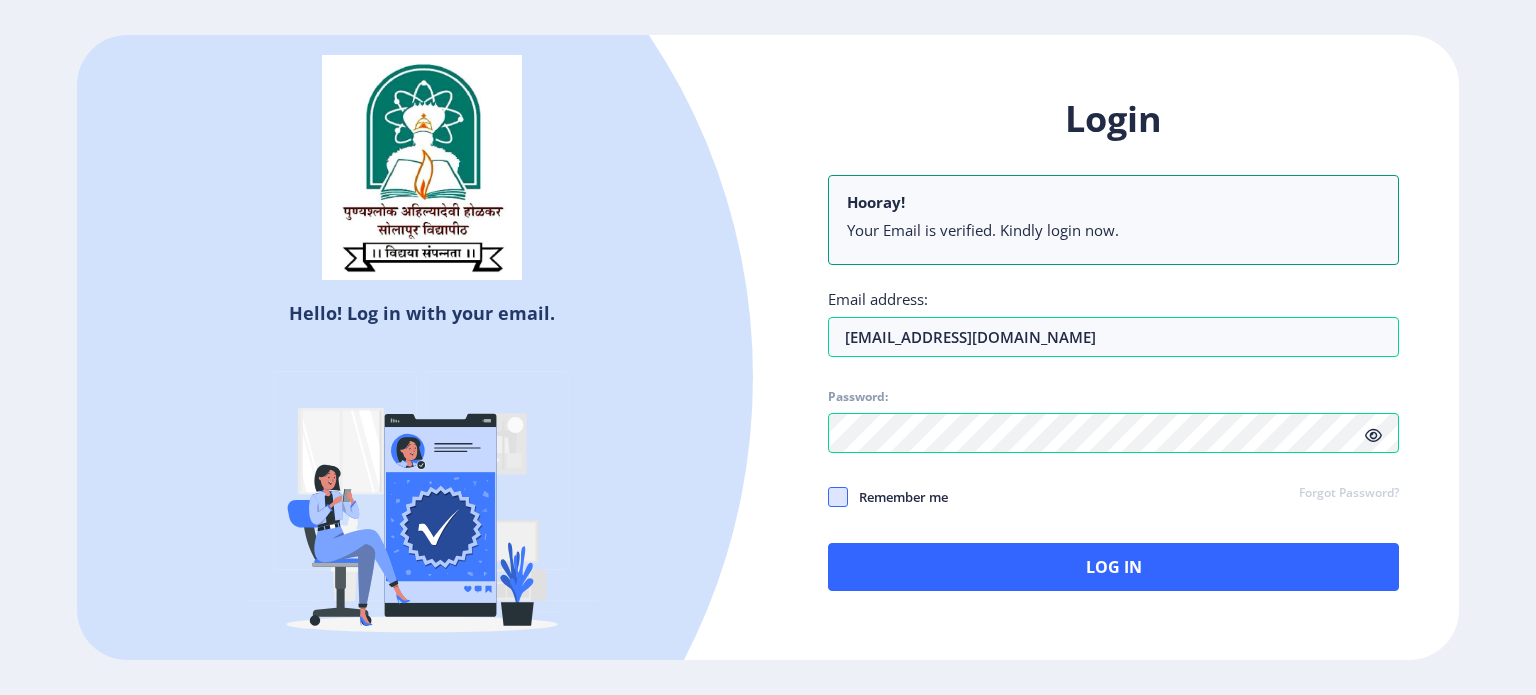 click 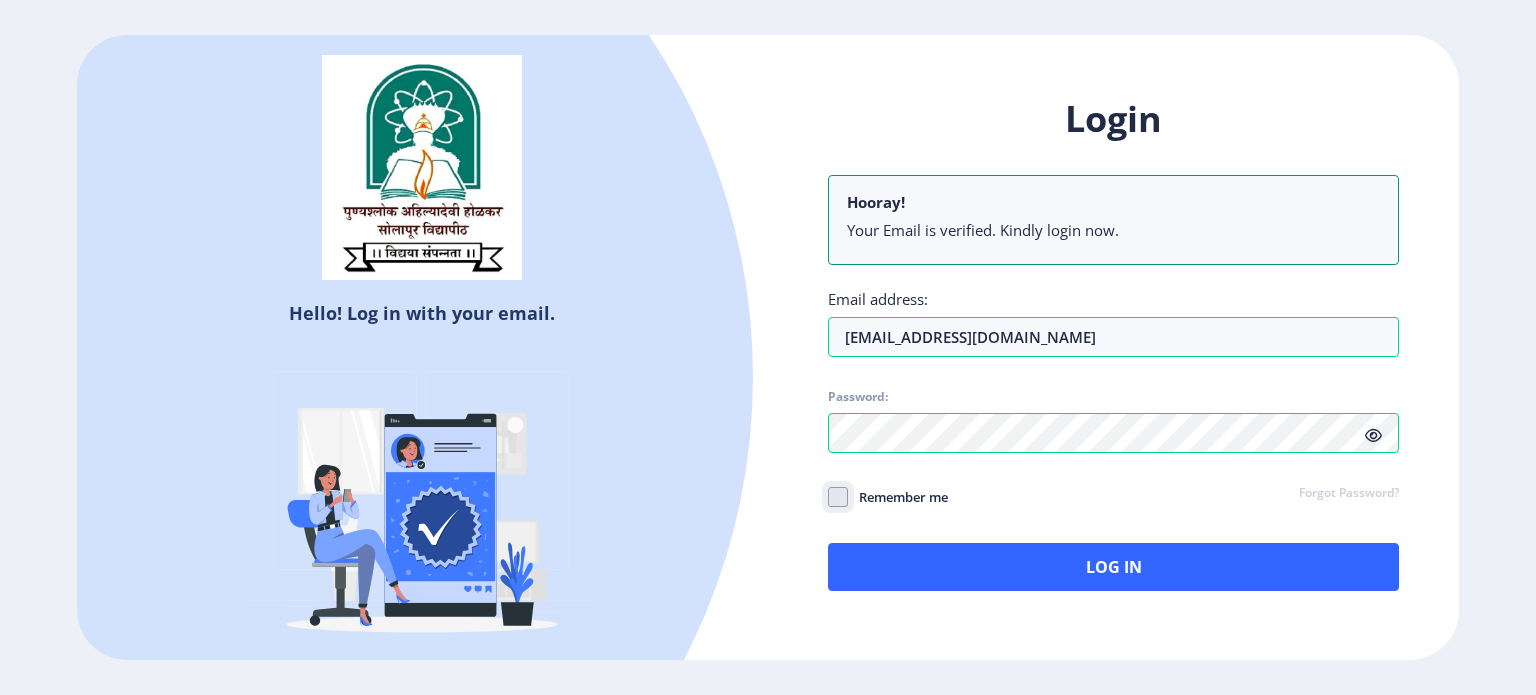 checkbox on "true" 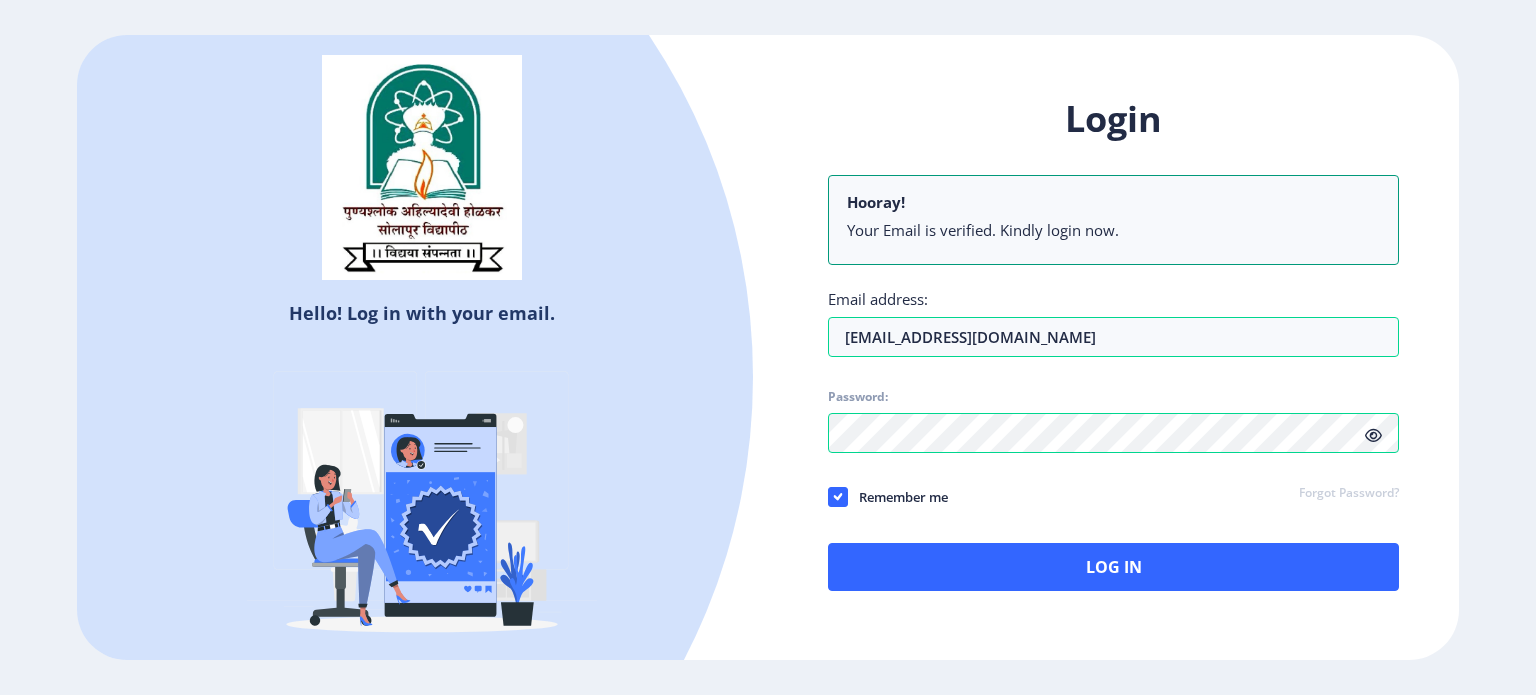 click 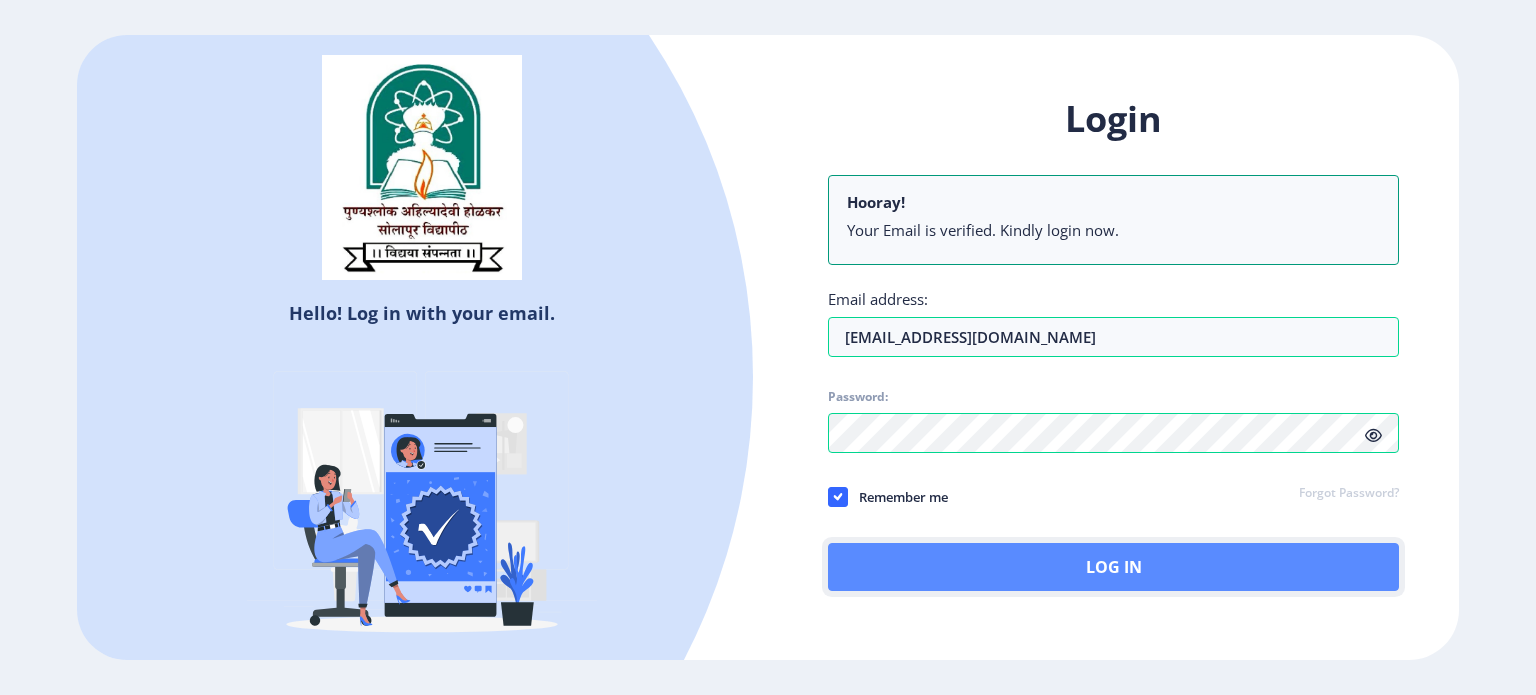 click on "Log In" 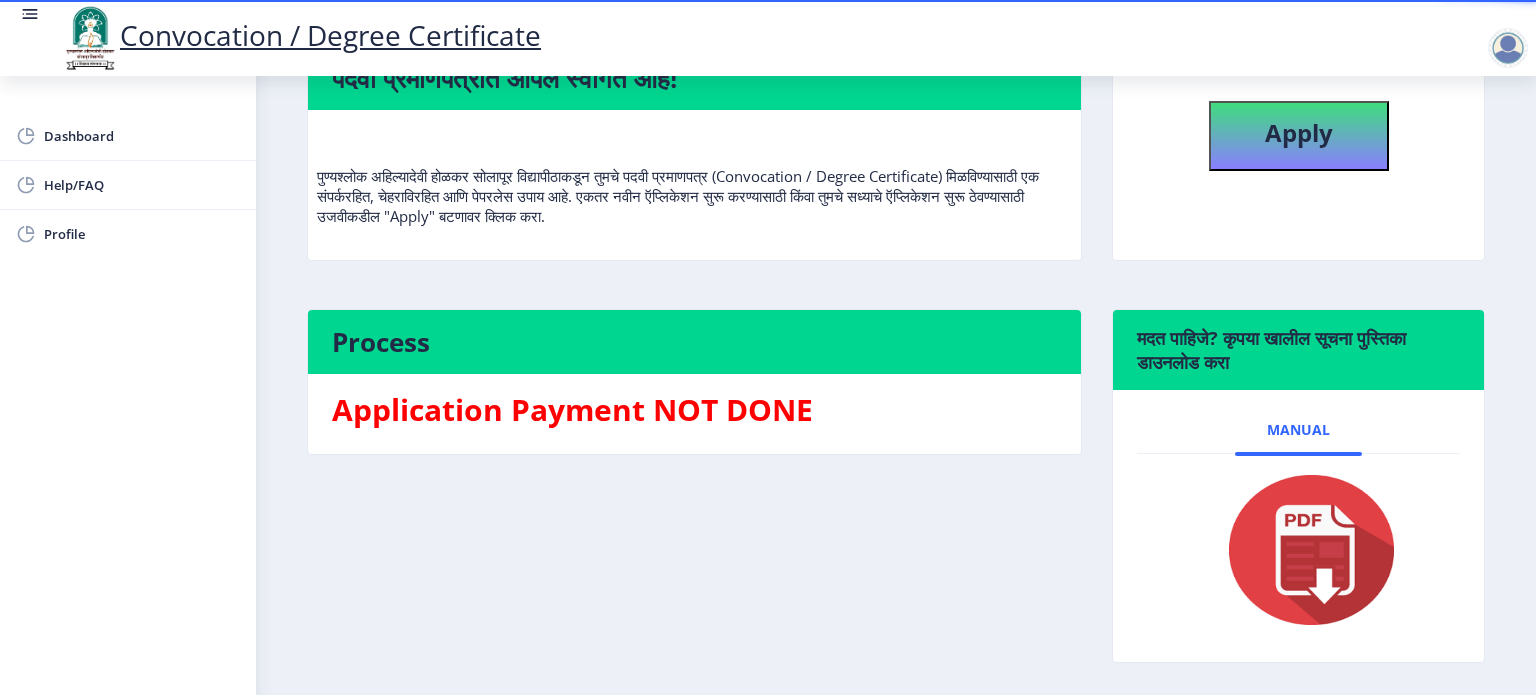 scroll, scrollTop: 172, scrollLeft: 0, axis: vertical 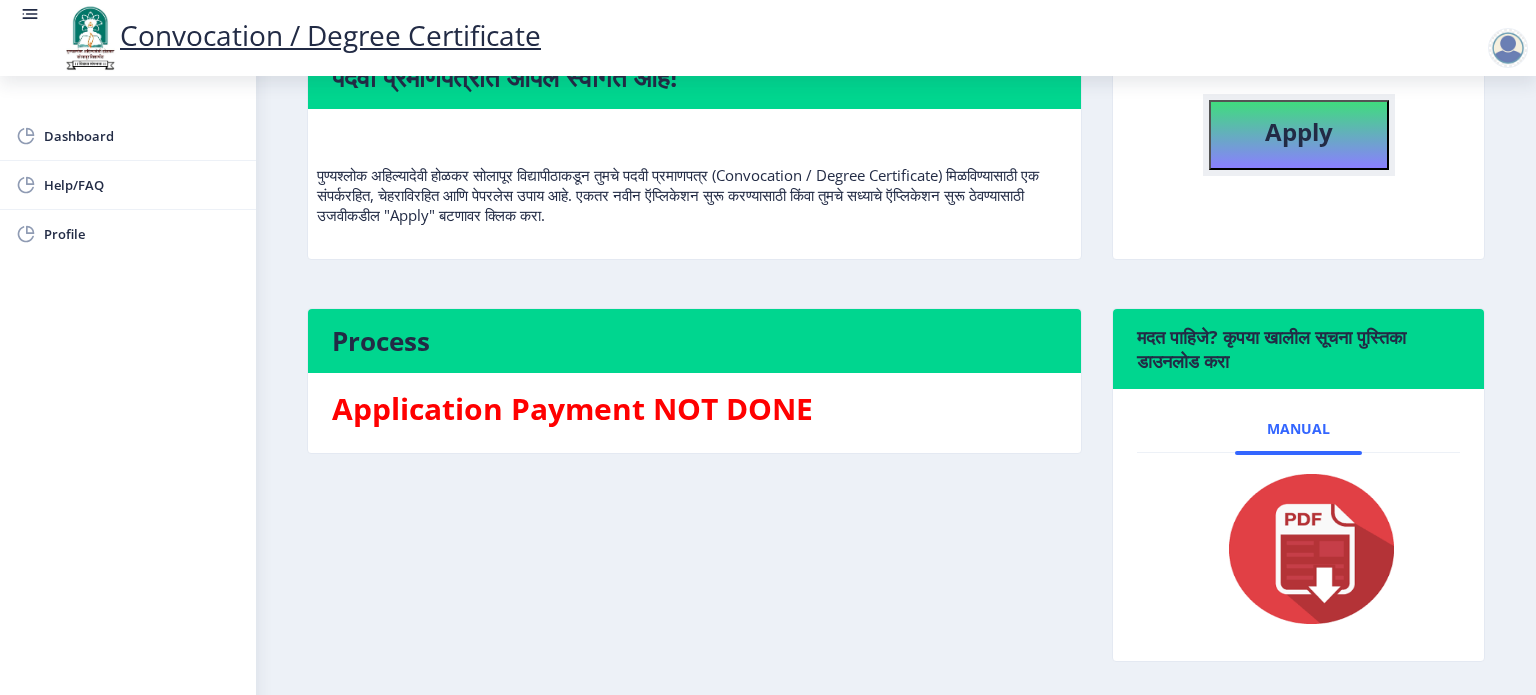 click on "Apply" 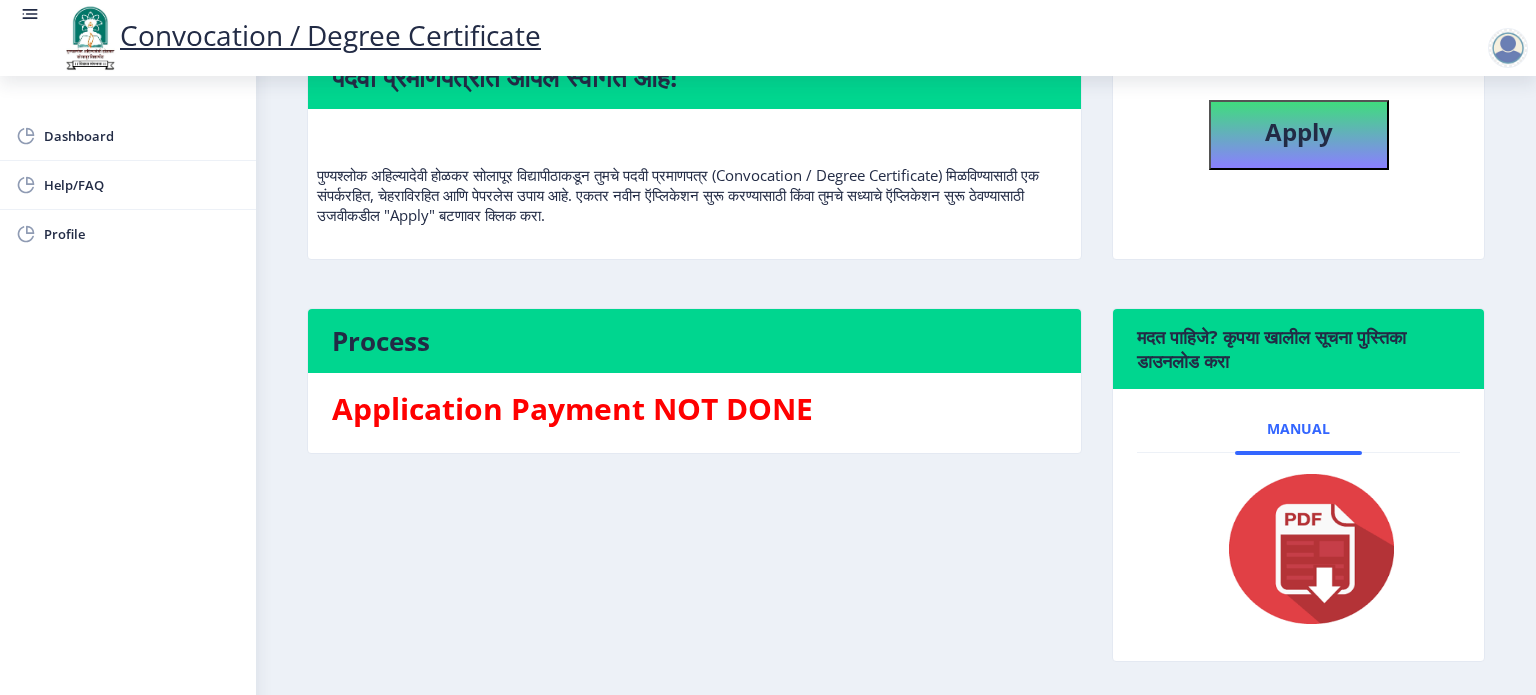 select 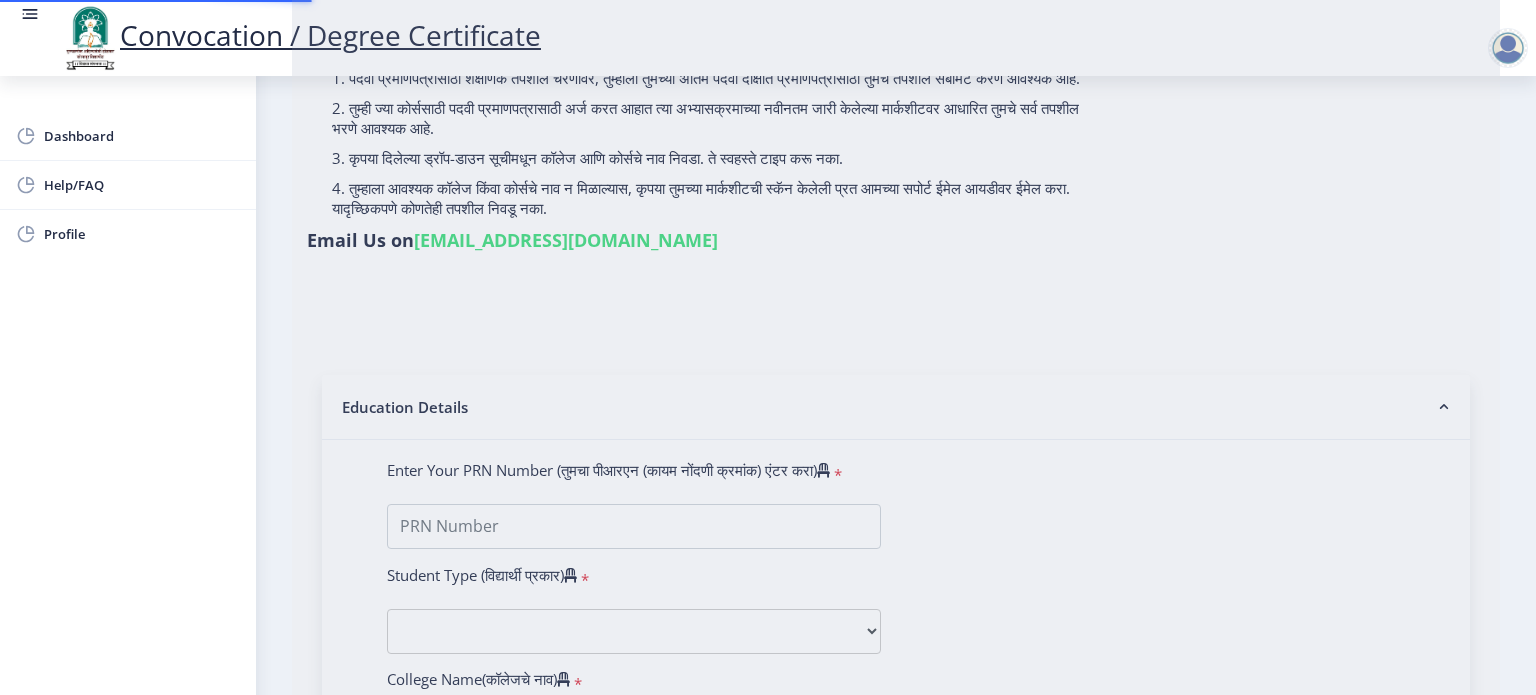 scroll, scrollTop: 0, scrollLeft: 0, axis: both 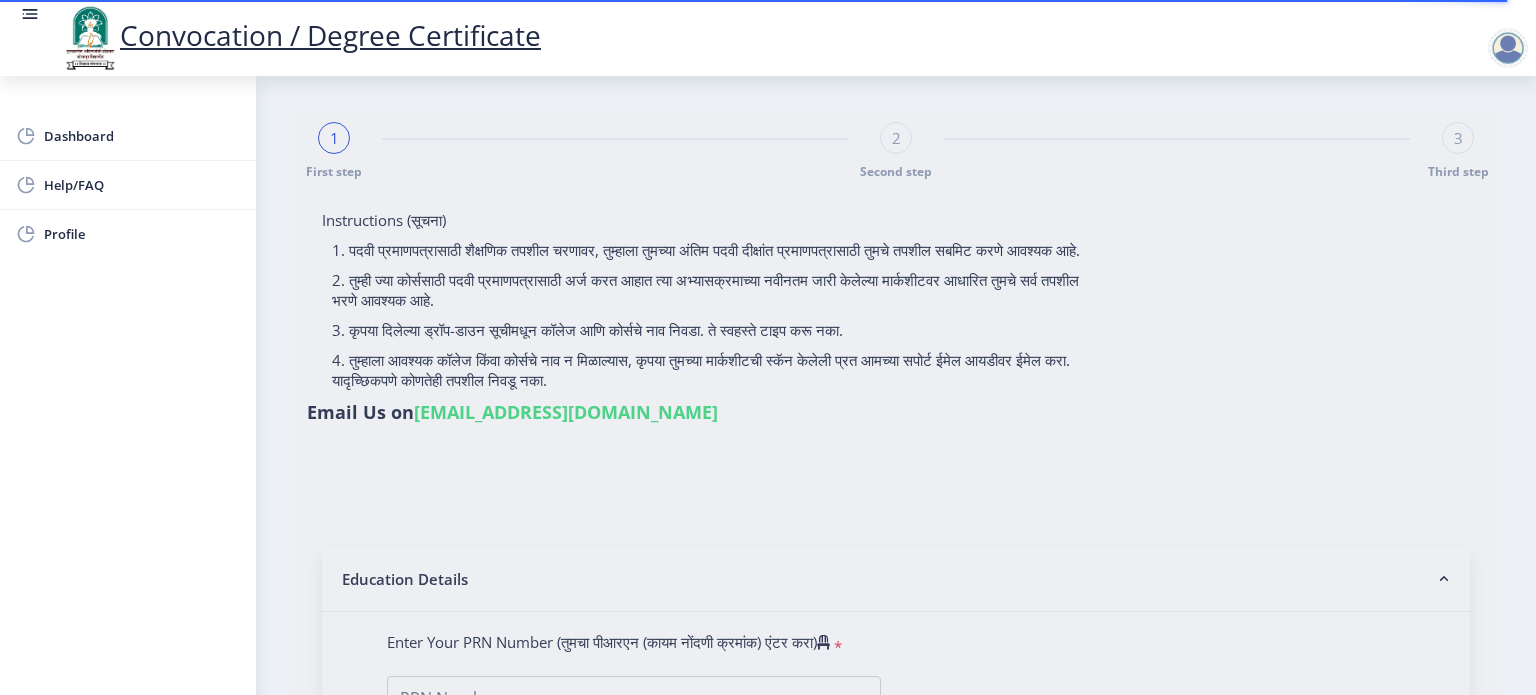 type on "[PERSON_NAME] [PERSON_NAME]" 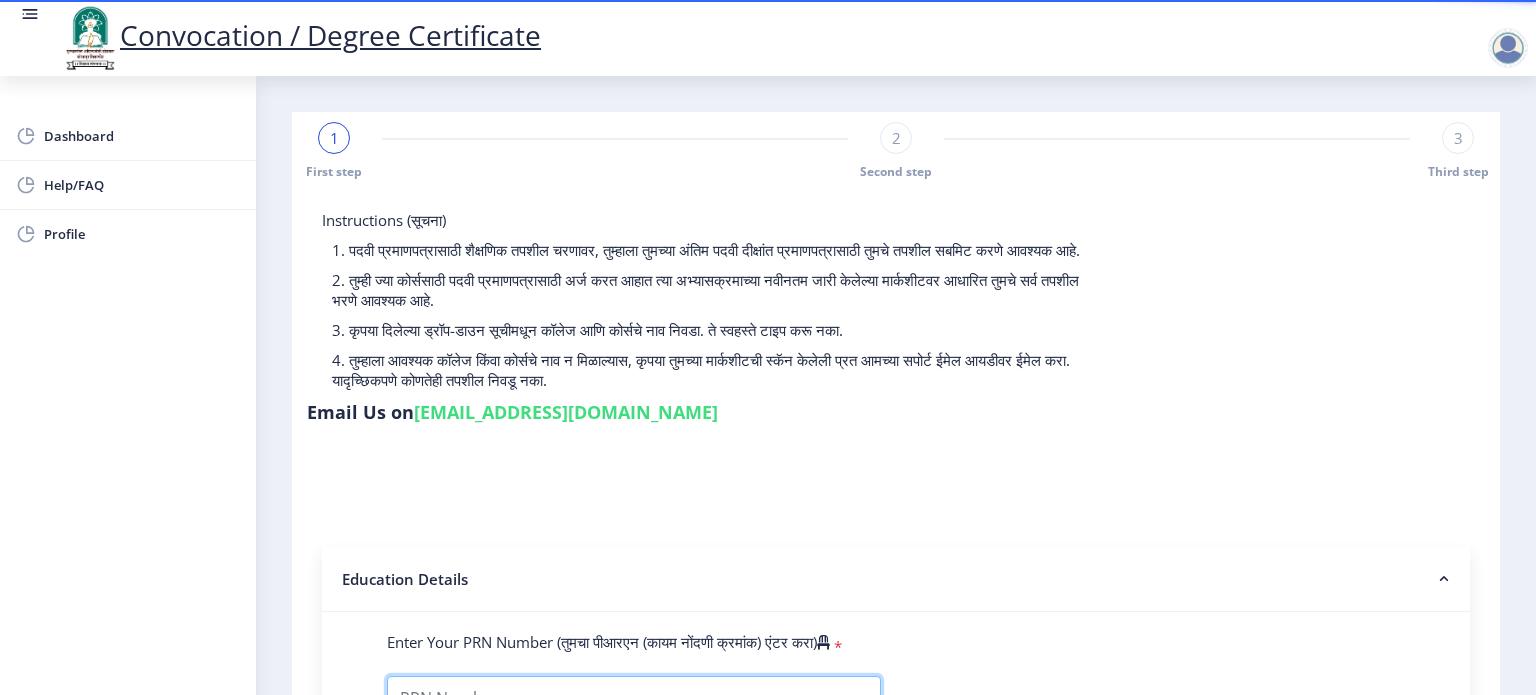 click on "Enter Your PRN Number (तुमचा पीआरएन (कायम नोंदणी क्रमांक) एंटर करा)" at bounding box center (634, 698) 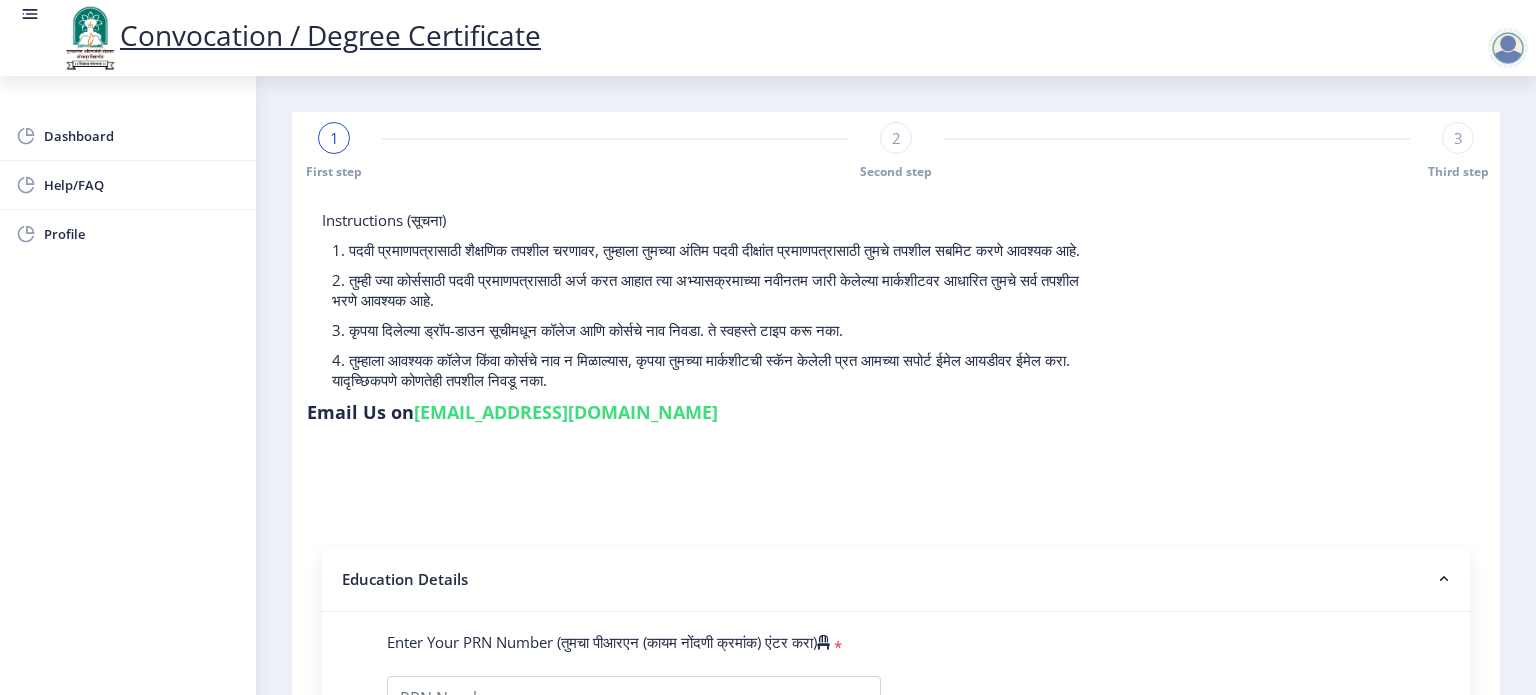 click 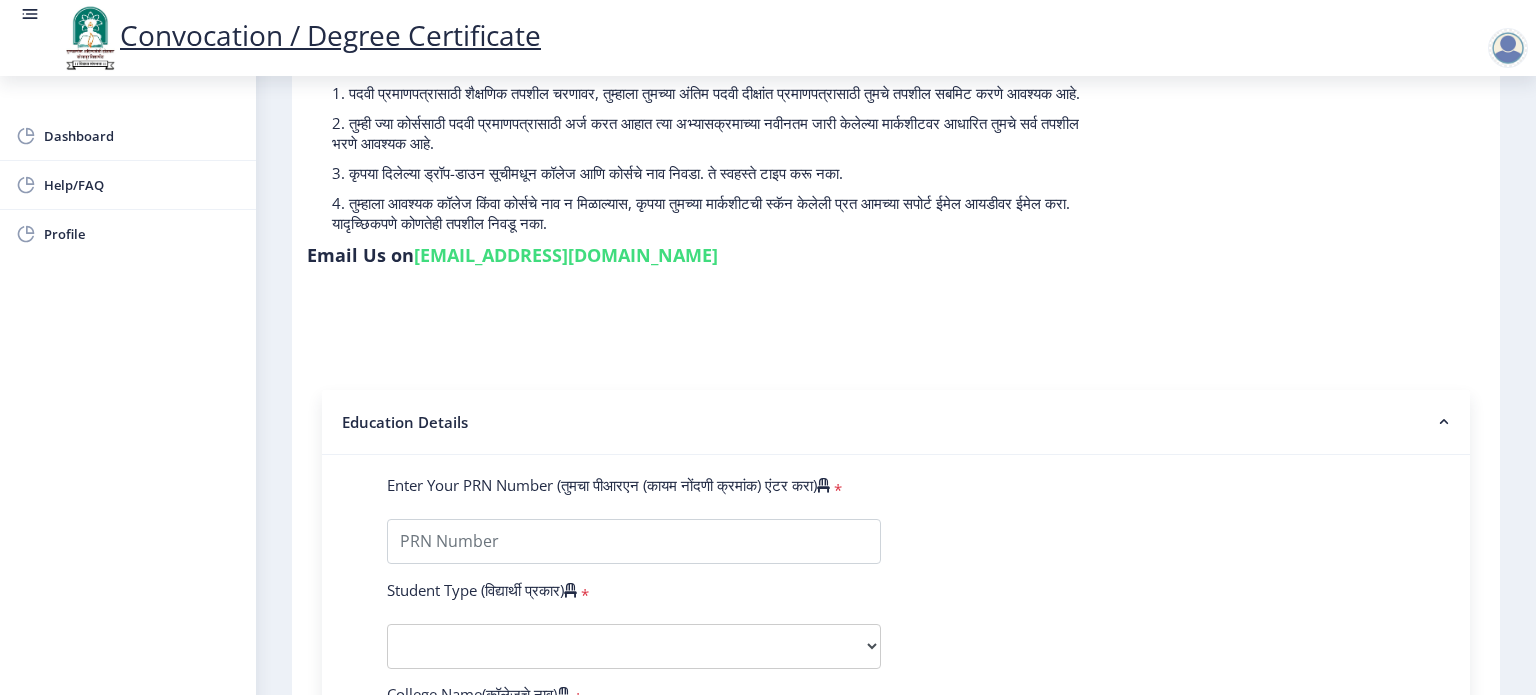 scroll, scrollTop: 212, scrollLeft: 0, axis: vertical 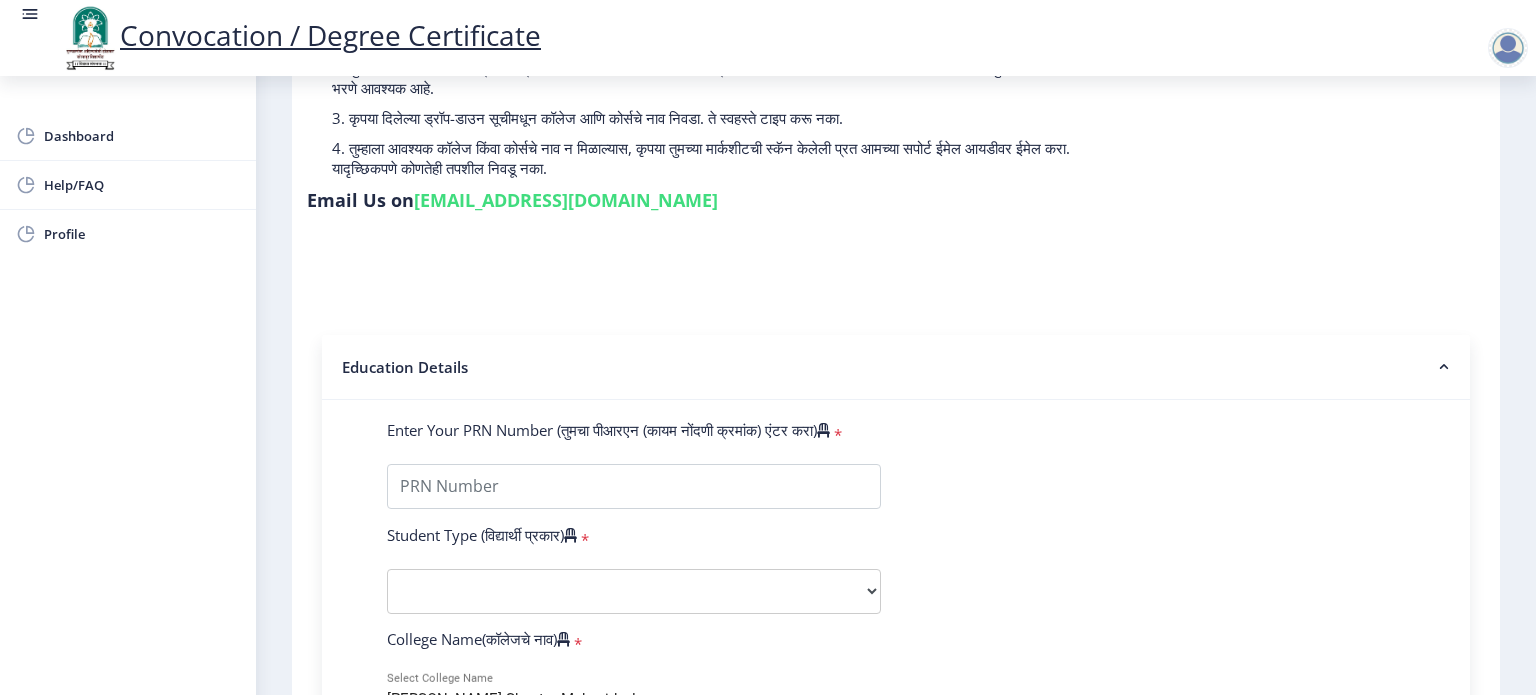 drag, startPoint x: 1478, startPoint y: 283, endPoint x: 1497, endPoint y: 444, distance: 162.11725 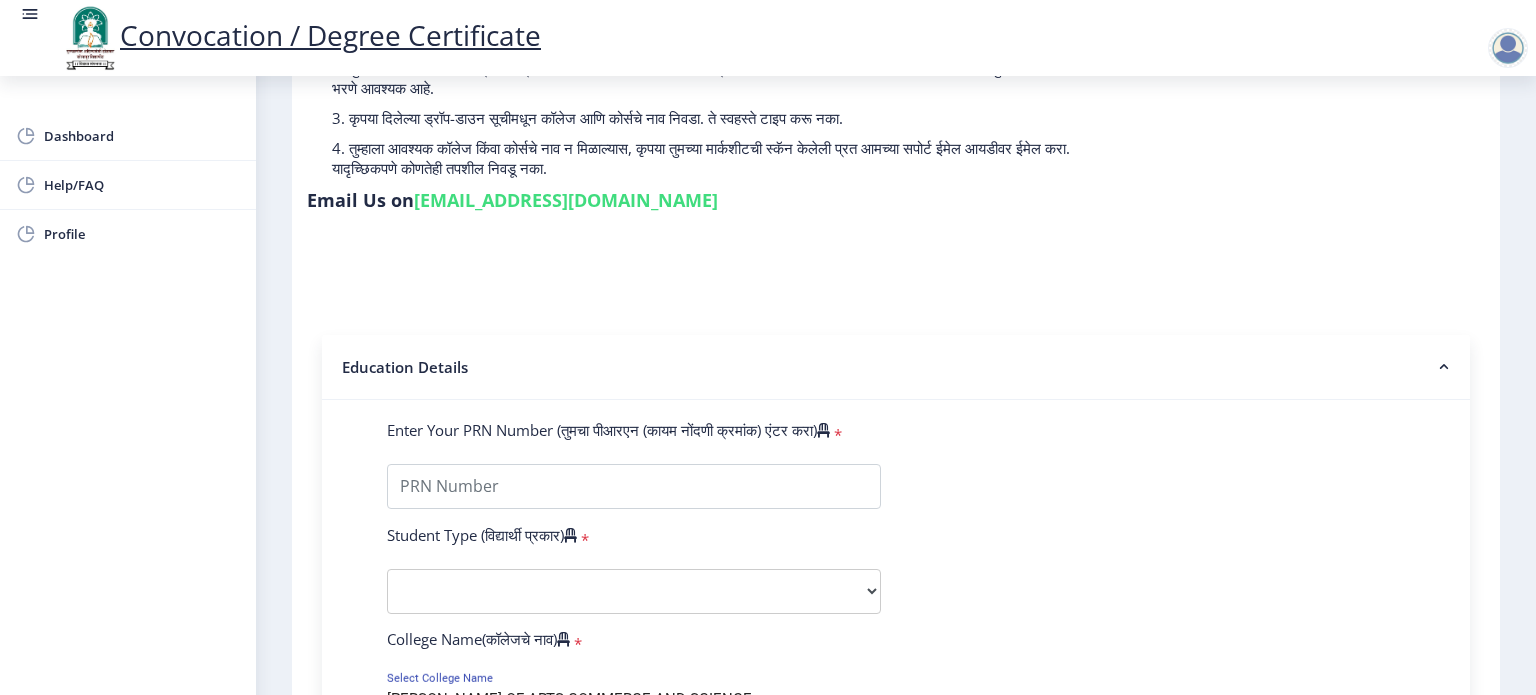 click at bounding box center (872, 699) 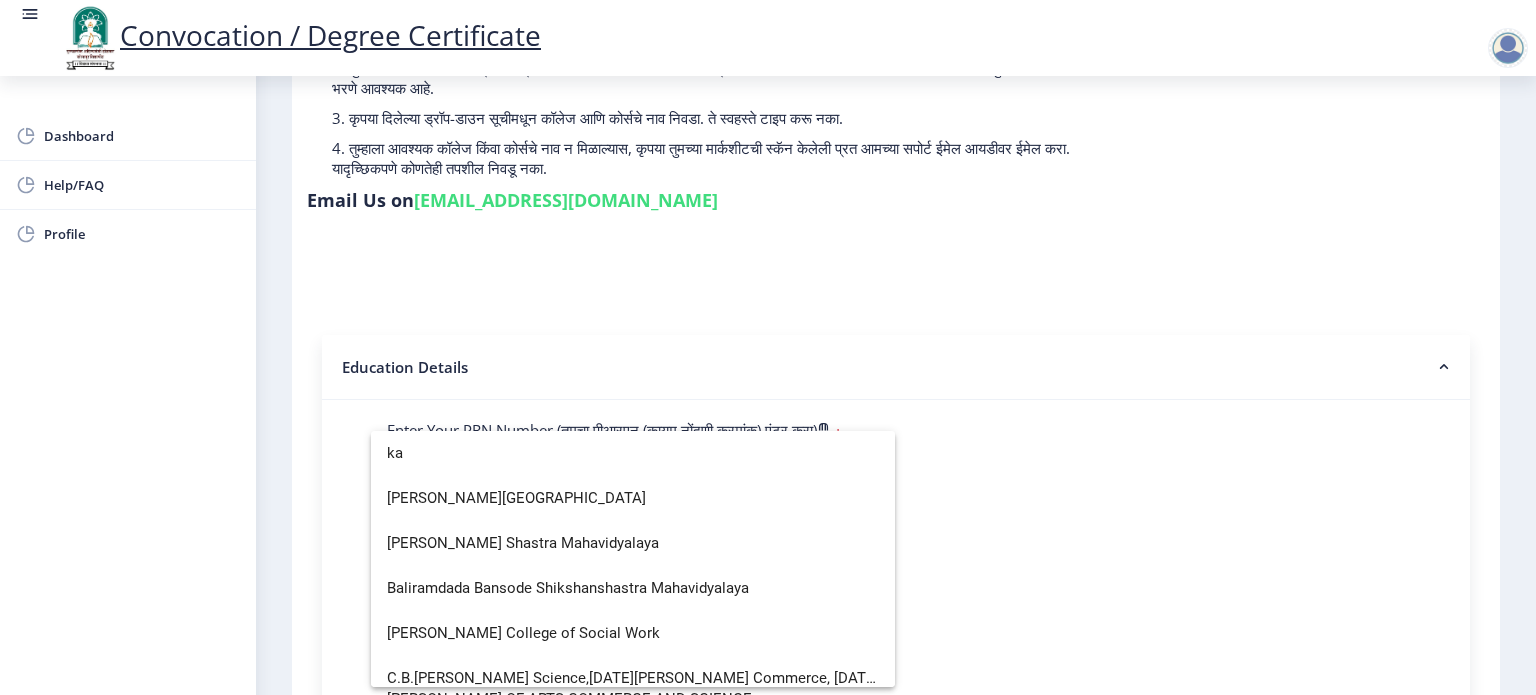 scroll, scrollTop: 0, scrollLeft: 0, axis: both 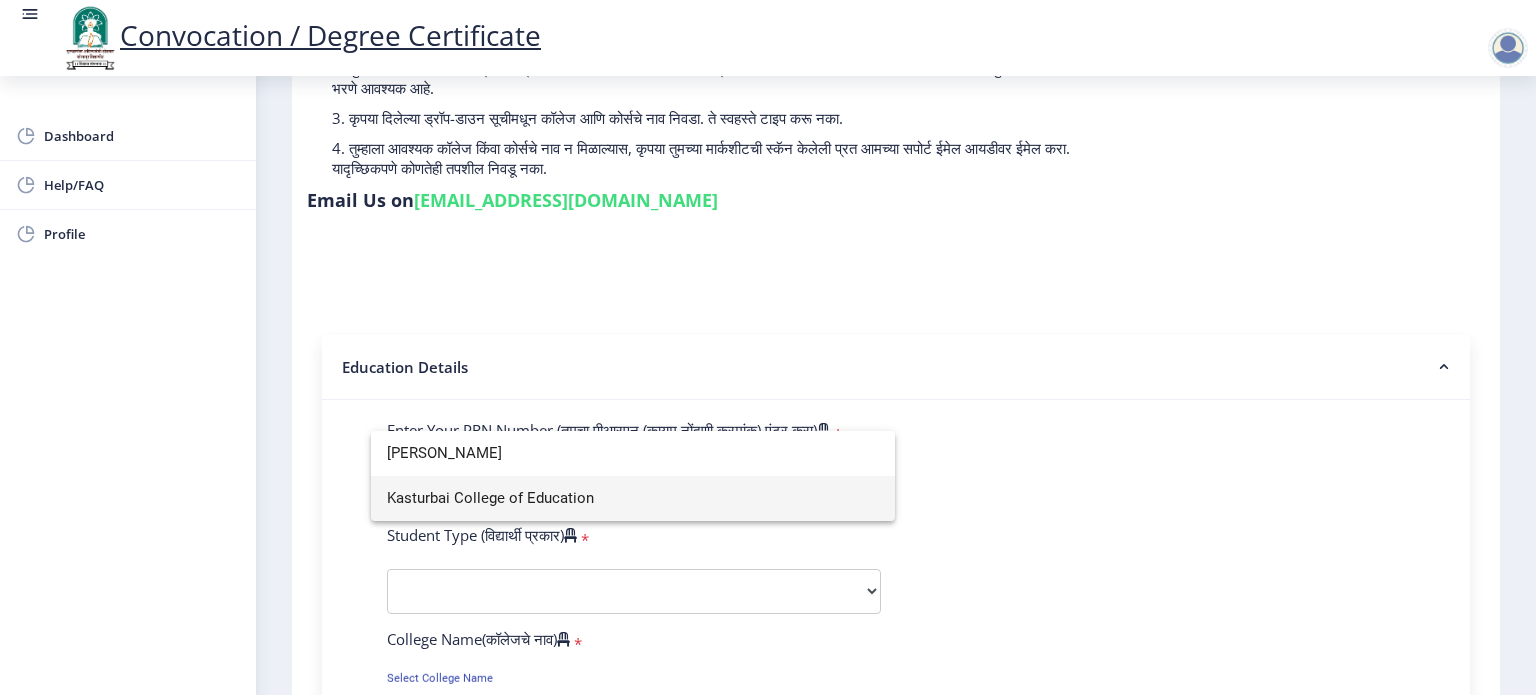 type on "[PERSON_NAME]" 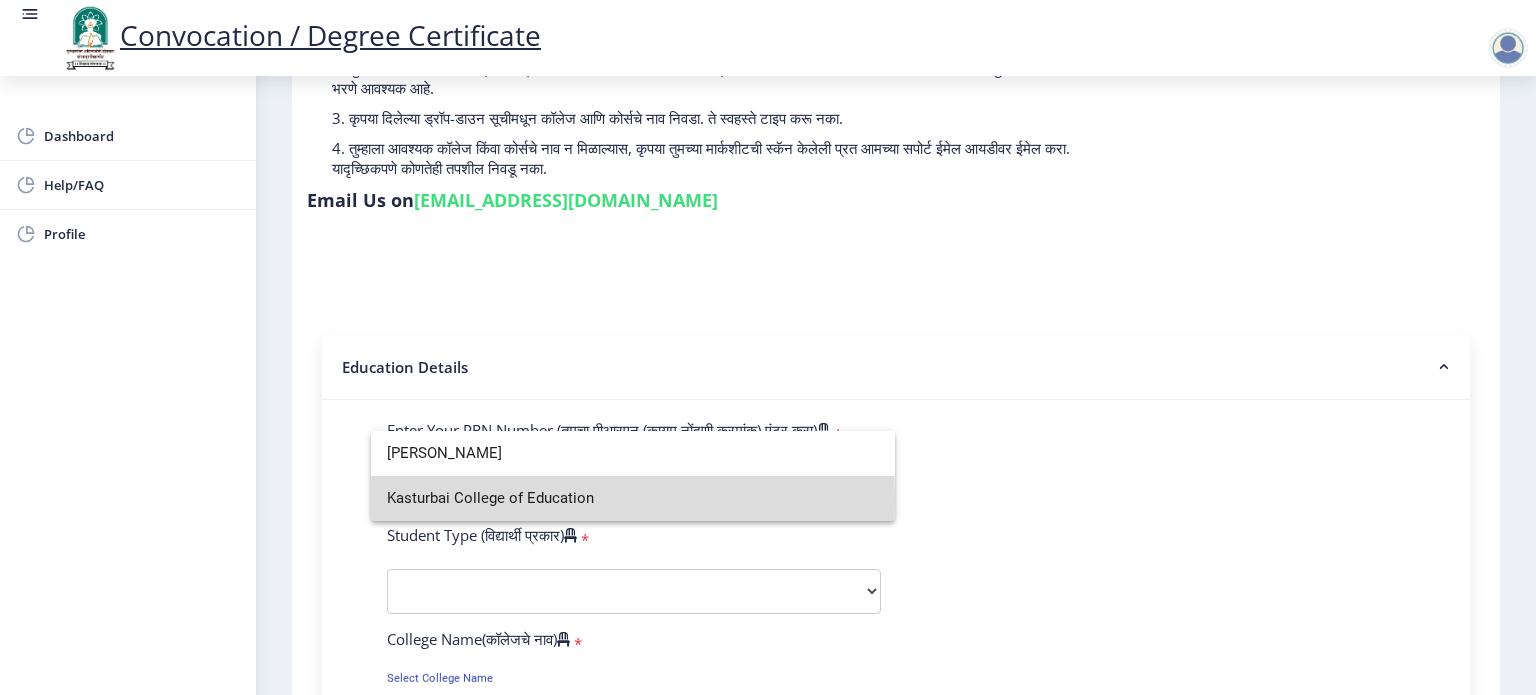 click on "Kasturbai College of Education" at bounding box center [633, 498] 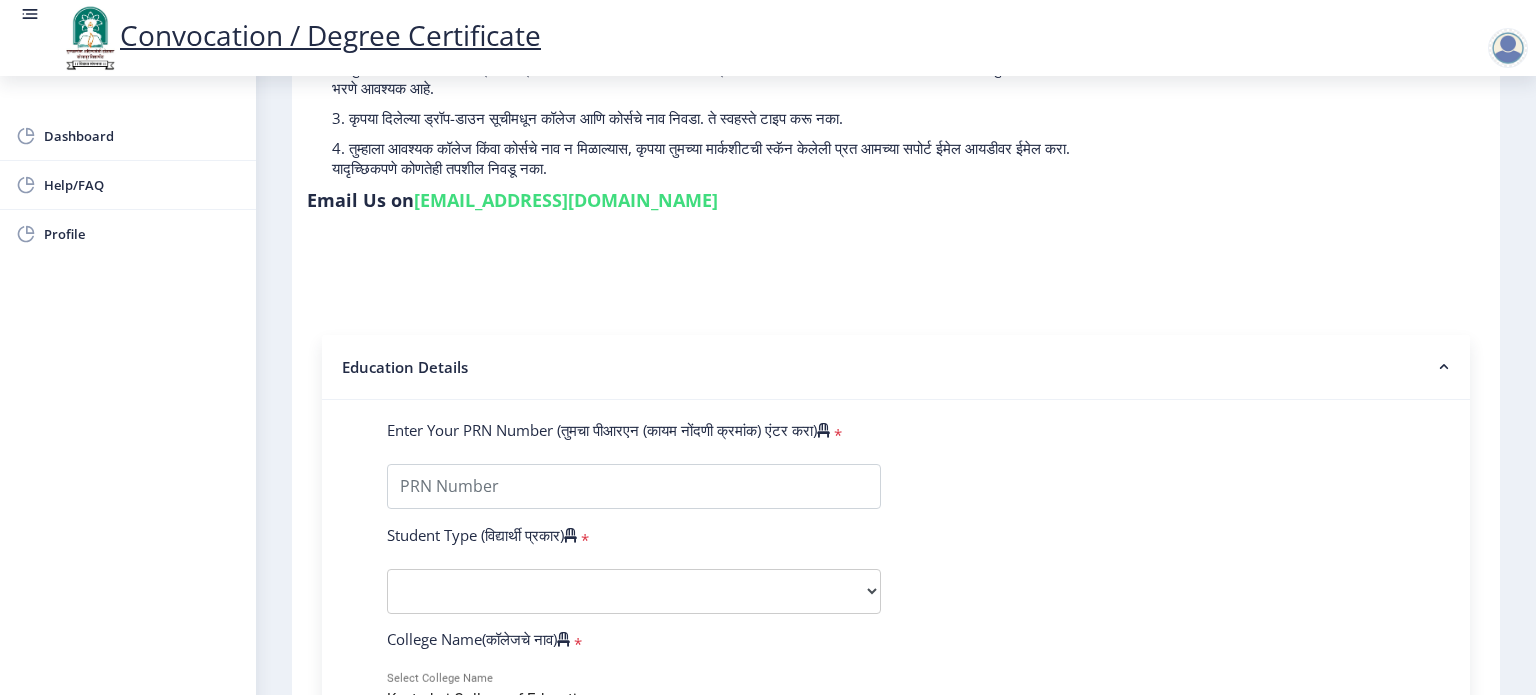 click on "Enter Your PRN Number (तुमचा पीआरएन (कायम नोंदणी क्रमांक) एंटर करा)   * Student Type (विद्यार्थी प्रकार)    * Select Student Type Regular External College Name(कॉलेजचे नाव)   * [PERSON_NAME] College of Education Select College Name Course Name(अभ्यासक्रमाचे नाव)   * Select Course Name Select Course Name Enter passing Year(उत्तीर्ण वर्ष प्रविष्ट करा)   *  2025   2024   2023   2022   2021   2020   2019   2018   2017   2016   2015   2014   2013   2012   2011   2010   2009   2008   2007   2006   2005   2004   2003   2002   2001   2000   1999   1998   1997   1996   1995   1994   1993   1992   1991   1990   1989   1988   1987   1986   1985   1984   1983   1982   1981   1980   1979   1978   1977   1976  Enter Passing Month(उत्तीर्ण महिना प्रविष्ट करा)   * March *" 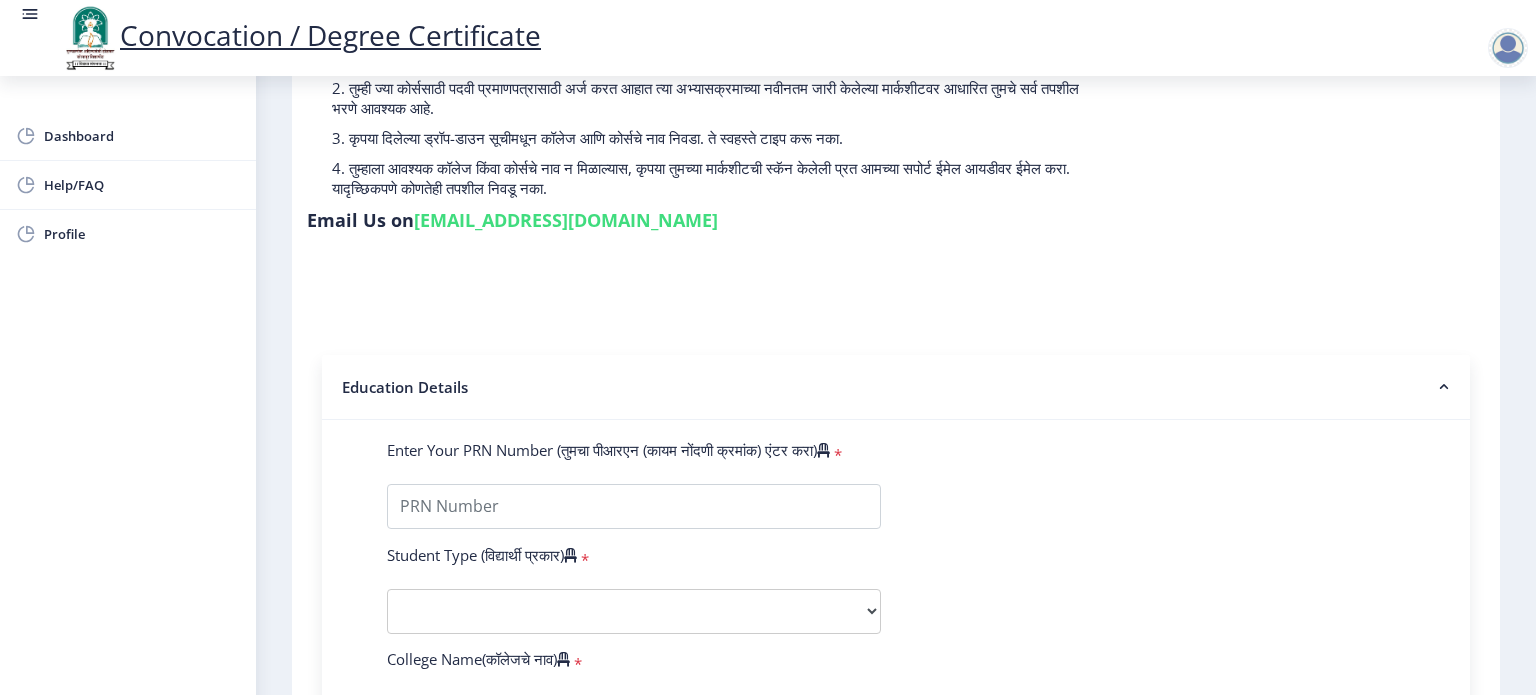 scroll, scrollTop: 184, scrollLeft: 0, axis: vertical 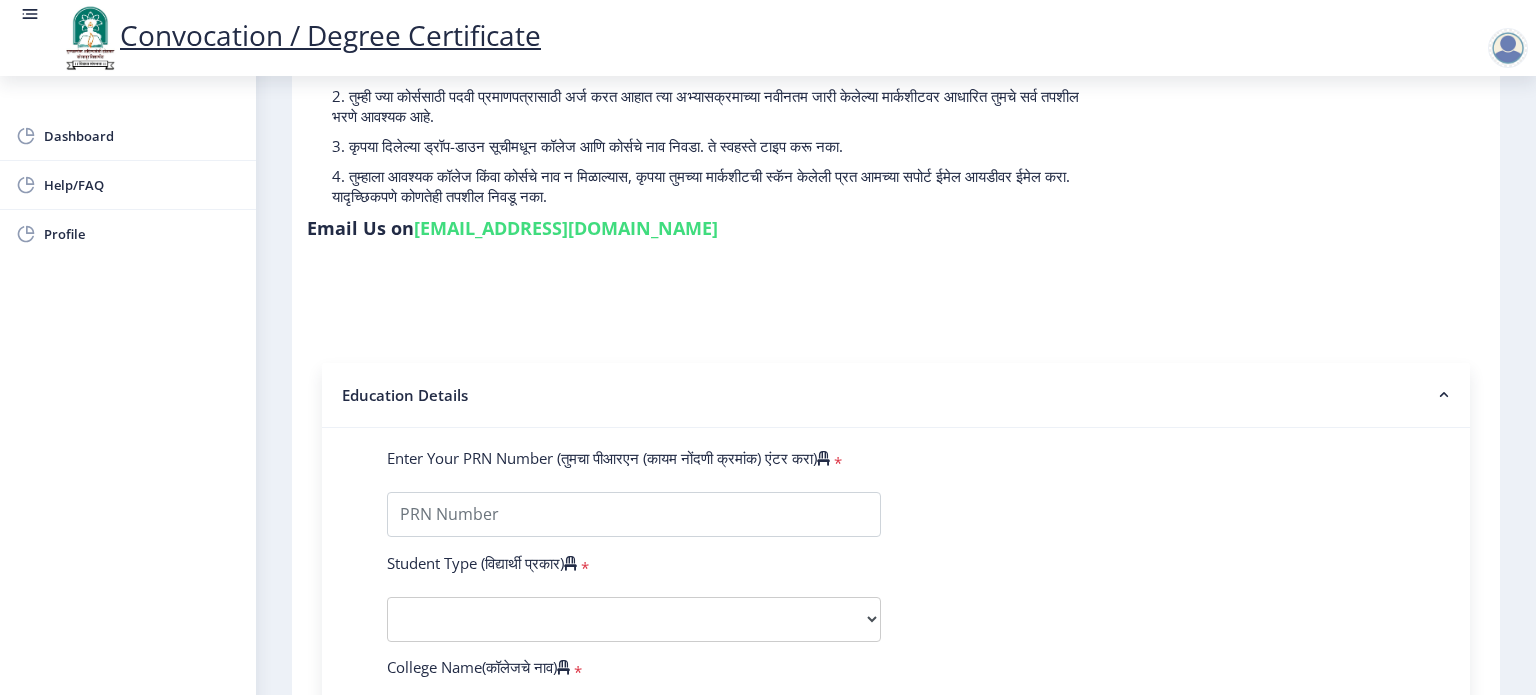 click 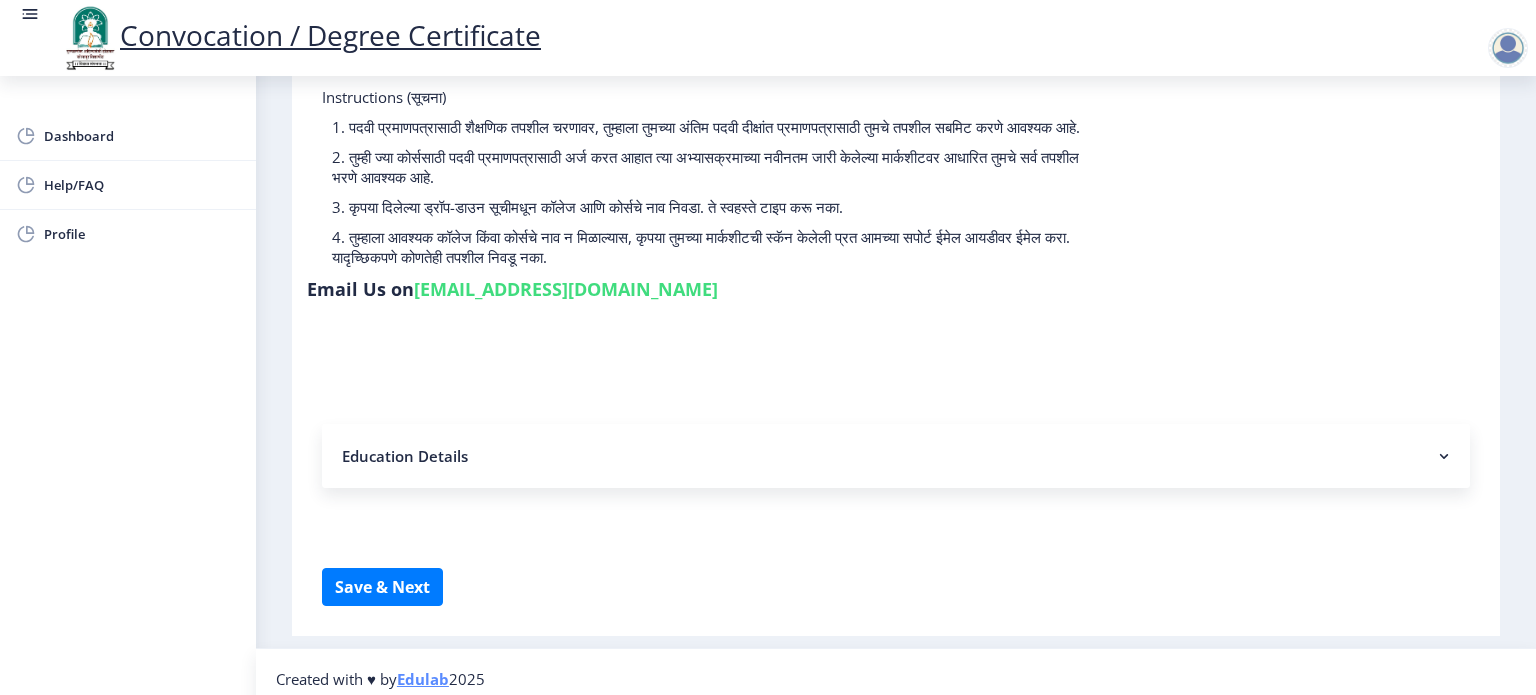 click on "Instructions (सूचना) 1. पदवी प्रमाणपत्रासाठी शैक्षणिक तपशील चरणावर, तुम्हाला तुमच्या अंतिम पदवी दीक्षांत प्रमाणपत्रासाठी तुमचे तपशील सबमिट करणे आवश्यक आहे.   2. तुम्ही ज्या कोर्ससाठी पदवी प्रमाणपत्रासाठी अर्ज करत आहात त्या अभ्यासक्रमाच्या नवीनतम जारी केलेल्या मार्कशीटवर आधारित तुमचे सर्व तपशील भरणे आवश्यक आहे.  Email Us on   [EMAIL_ADDRESS][DOMAIN_NAME] Education Details   Enter Your PRN Number (तुमचा पीआरएन (कायम नोंदणी क्रमांक) एंटर करा)   * * Regular * *" 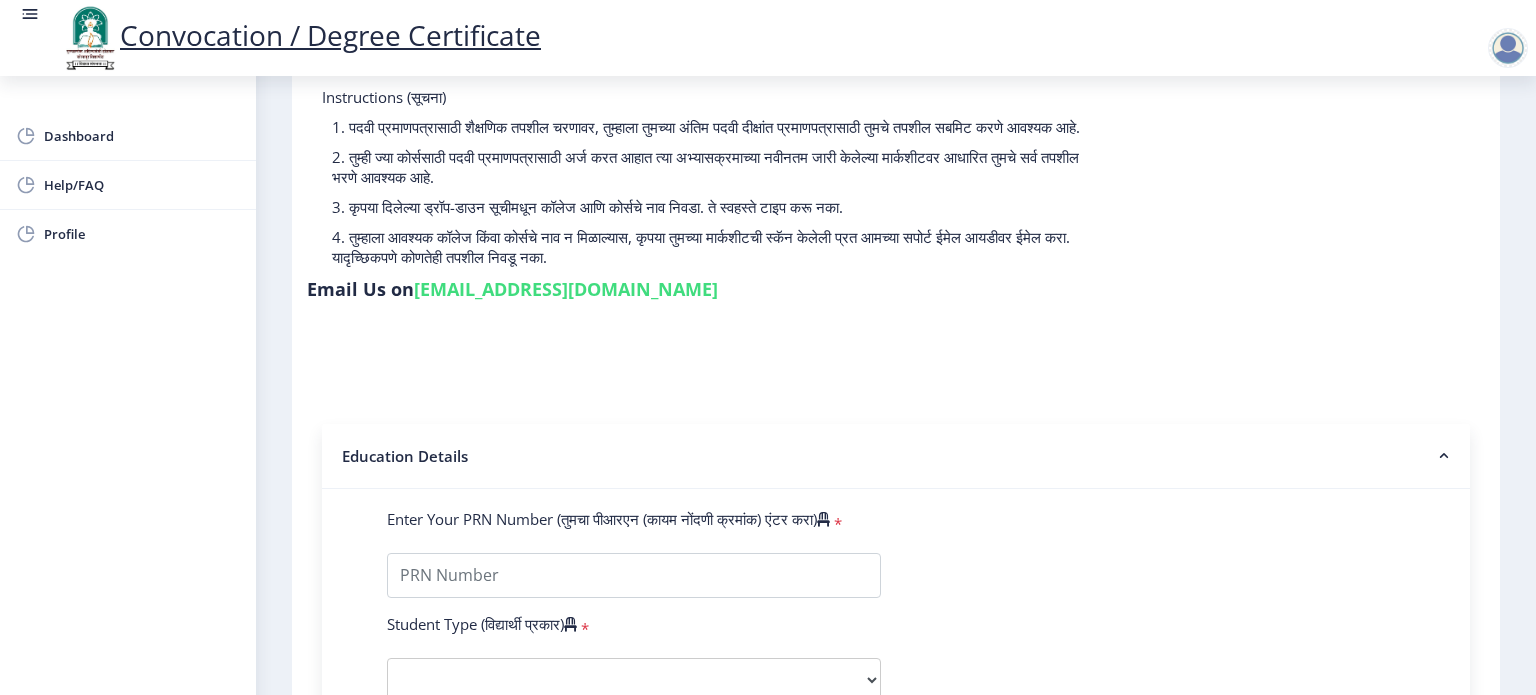 drag, startPoint x: 1436, startPoint y: 588, endPoint x: 1448, endPoint y: 626, distance: 39.849716 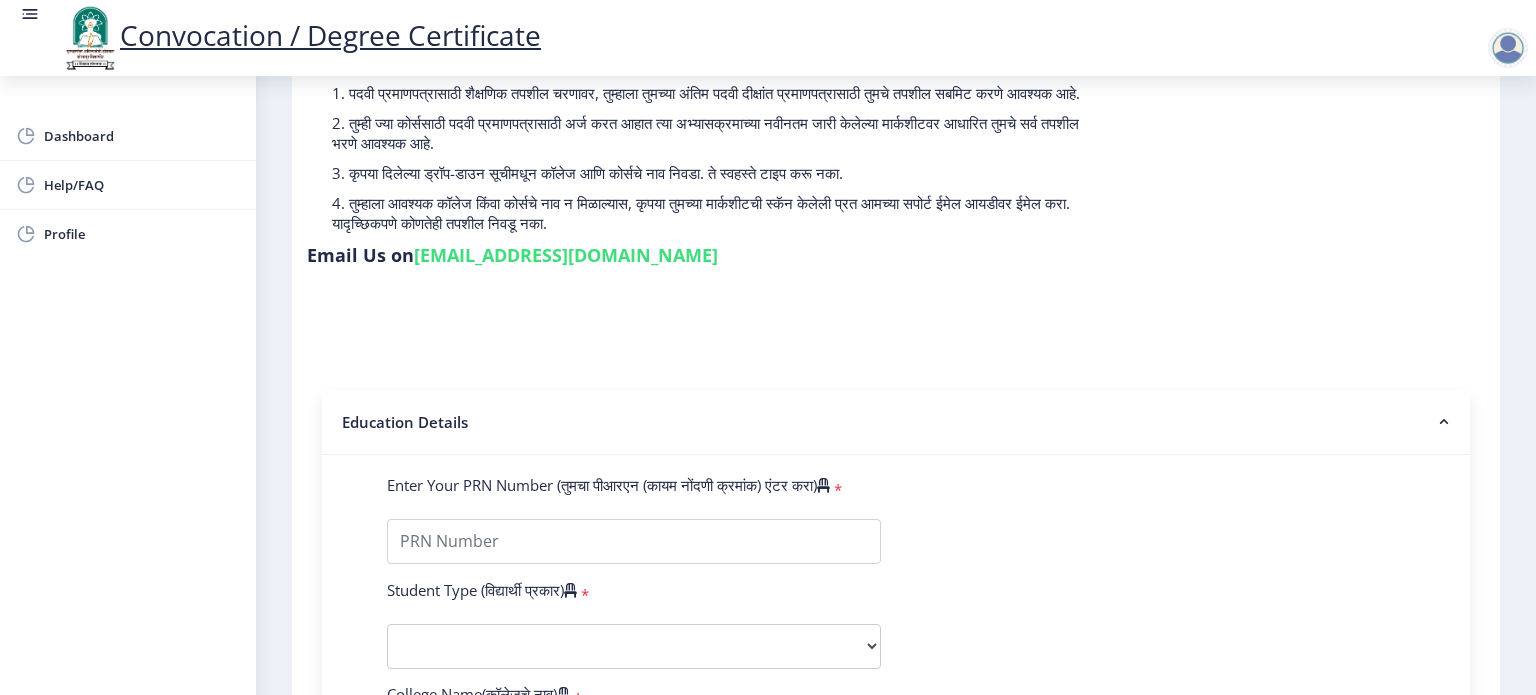 scroll, scrollTop: 212, scrollLeft: 0, axis: vertical 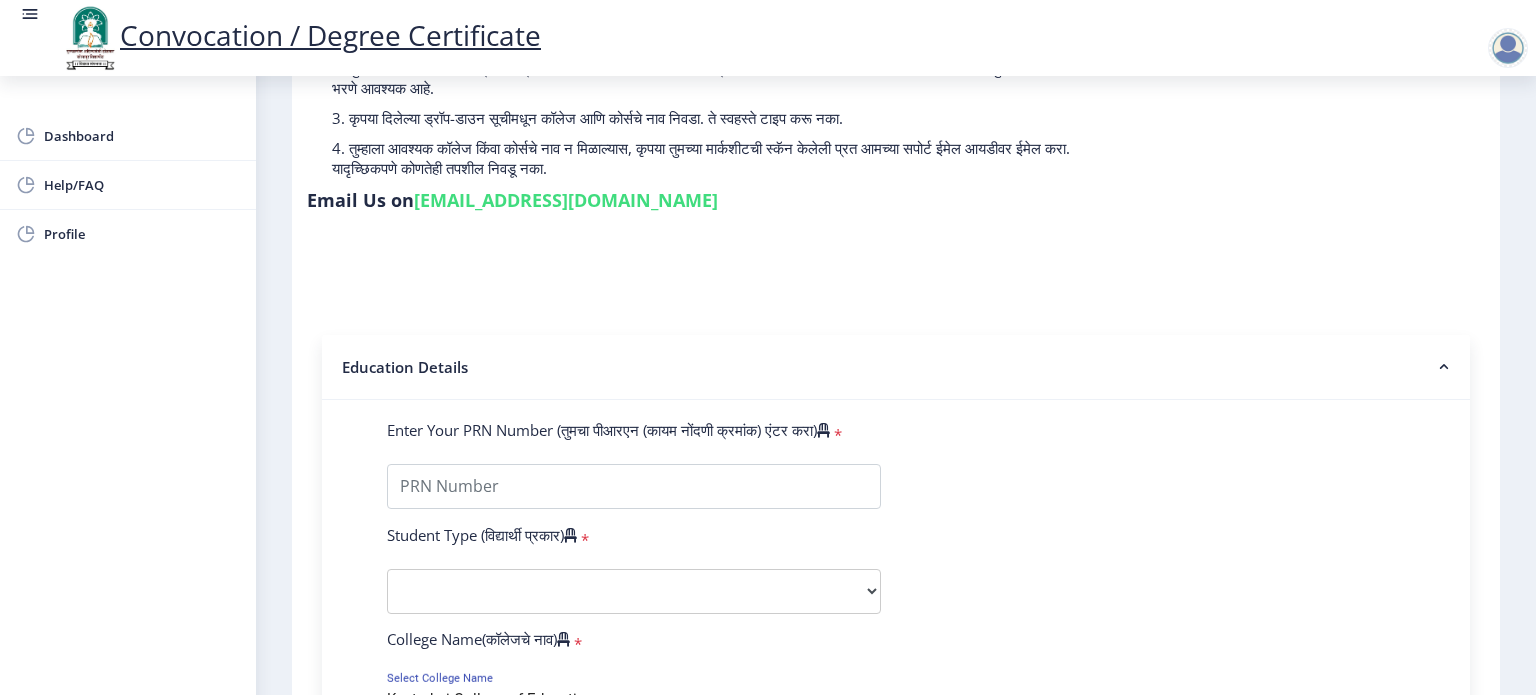 click on "Enter Your PRN Number (तुमचा पीआरएन (कायम नोंदणी क्रमांक) एंटर करा)   * Student Type (विद्यार्थी प्रकार)    * Select Student Type Regular External College Name(कॉलेजचे नाव)   * [PERSON_NAME] College of Education Select College Name Course Name(अभ्यासक्रमाचे नाव)   * Select Course Name Select Course Name Enter passing Year(उत्तीर्ण वर्ष प्रविष्ट करा)   *  2025   2024   2023   2022   2021   2020   2019   2018   2017   2016   2015   2014   2013   2012   2011   2010   2009   2008   2007   2006   2005   2004   2003   2002   2001   2000   1999   1998   1997   1996   1995   1994   1993   1992   1991   1990   1989   1988   1987   1986   1985   1984   1983   1982   1981   1980   1979   1978   1977   1976  Enter Passing Month(उत्तीर्ण महिना प्रविष्ट करा)   * March *" 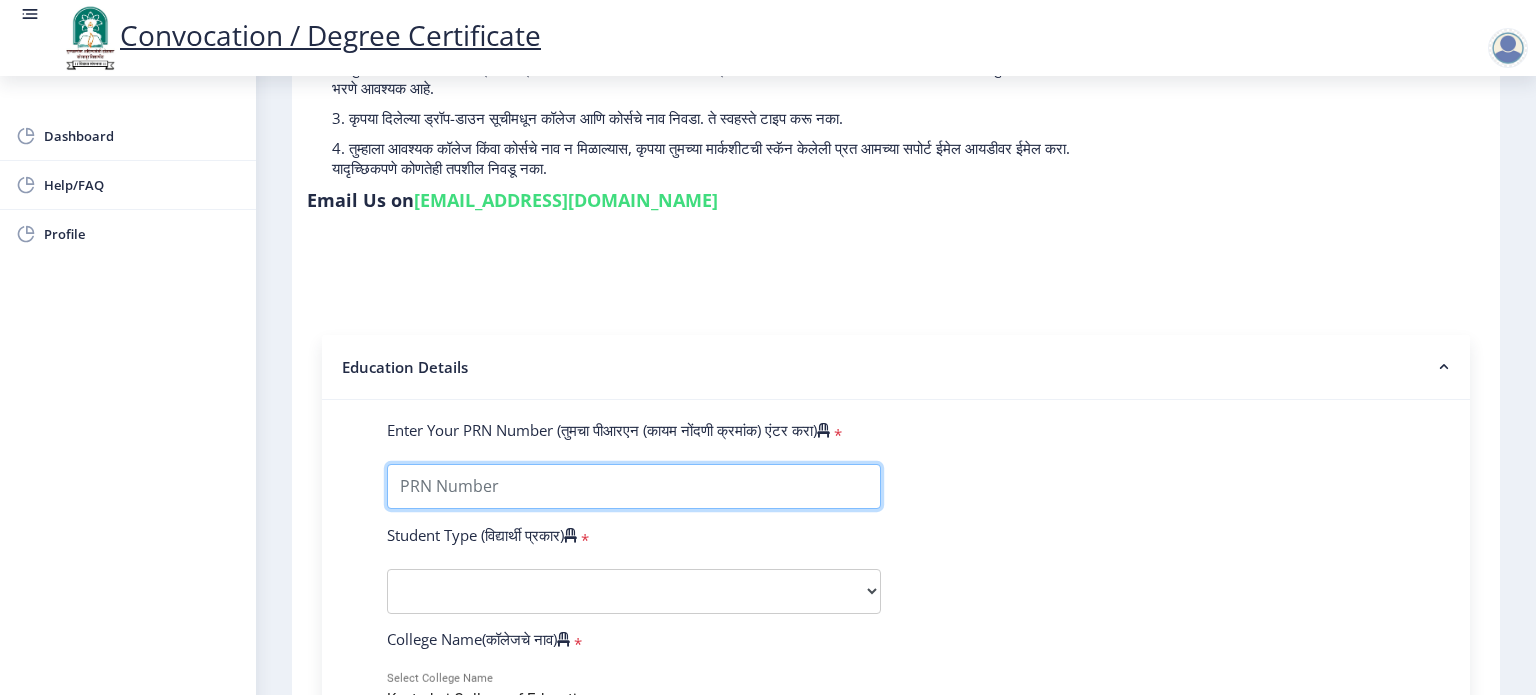 click on "Enter Your PRN Number (तुमचा पीआरएन (कायम नोंदणी क्रमांक) एंटर करा)" at bounding box center [634, 486] 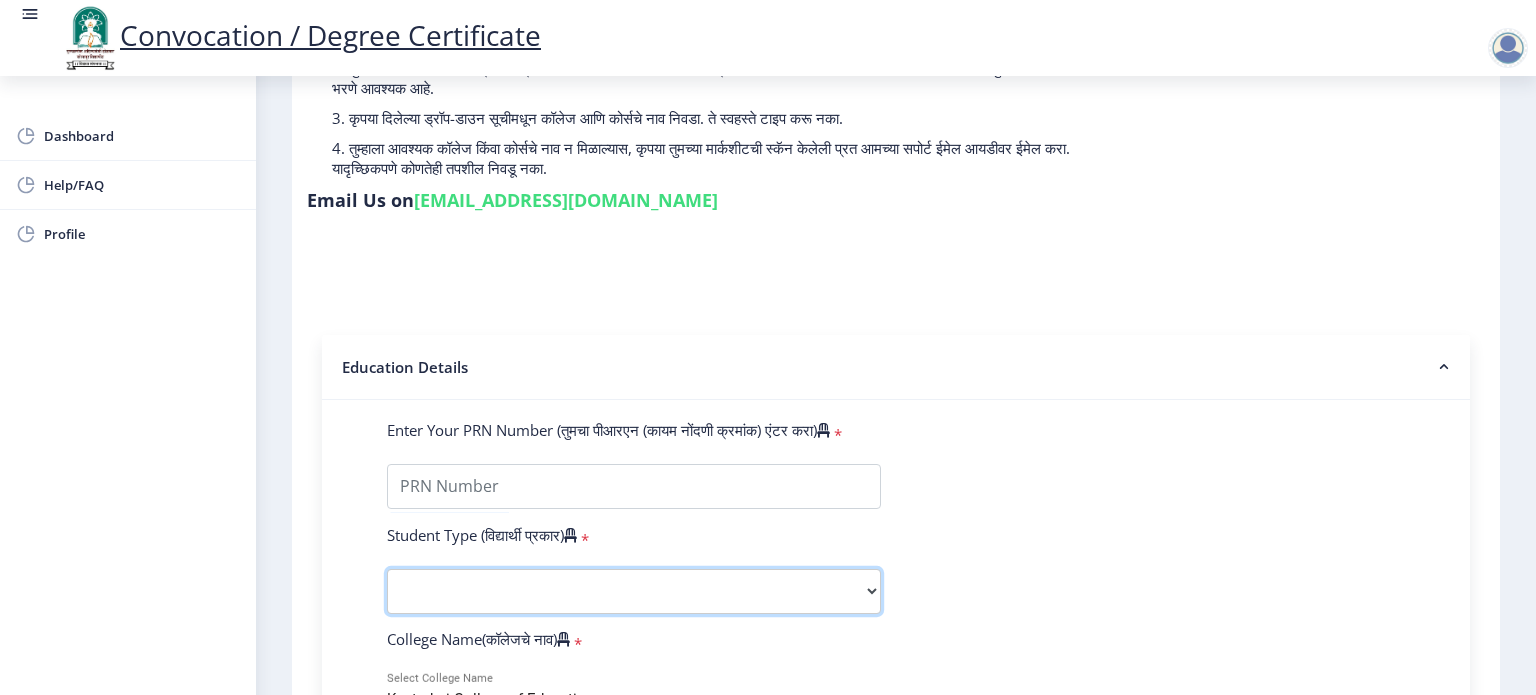 click on "Select Student Type Regular External" at bounding box center (634, 591) 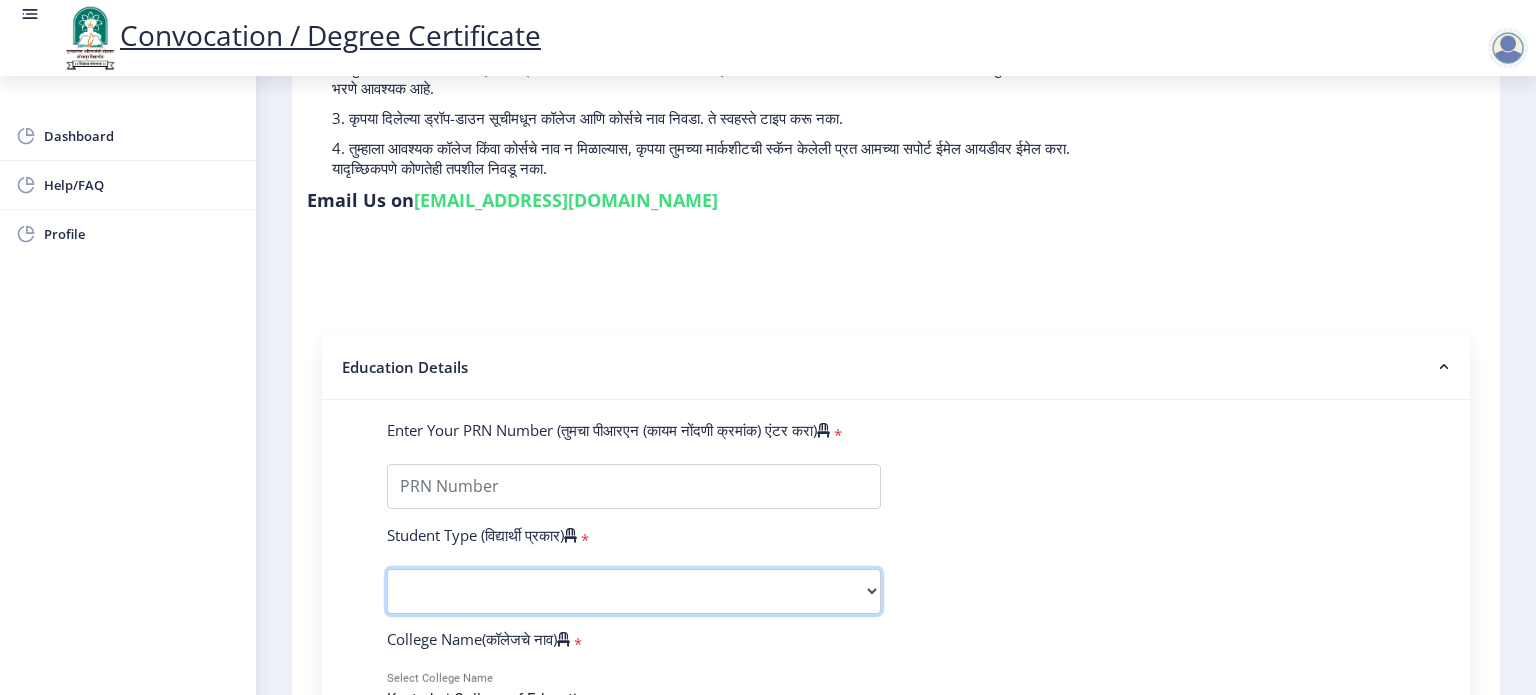 select on "Regular" 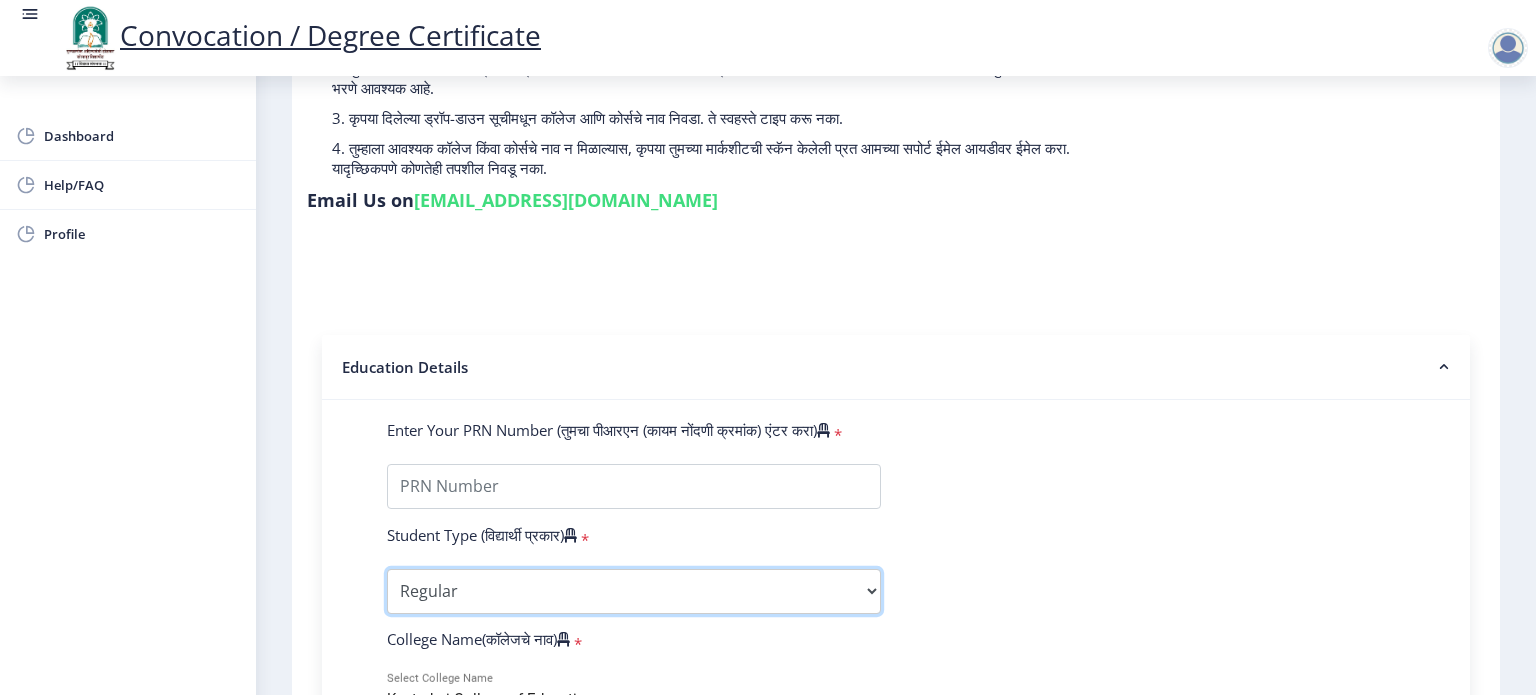click on "Select Student Type Regular External" at bounding box center (634, 591) 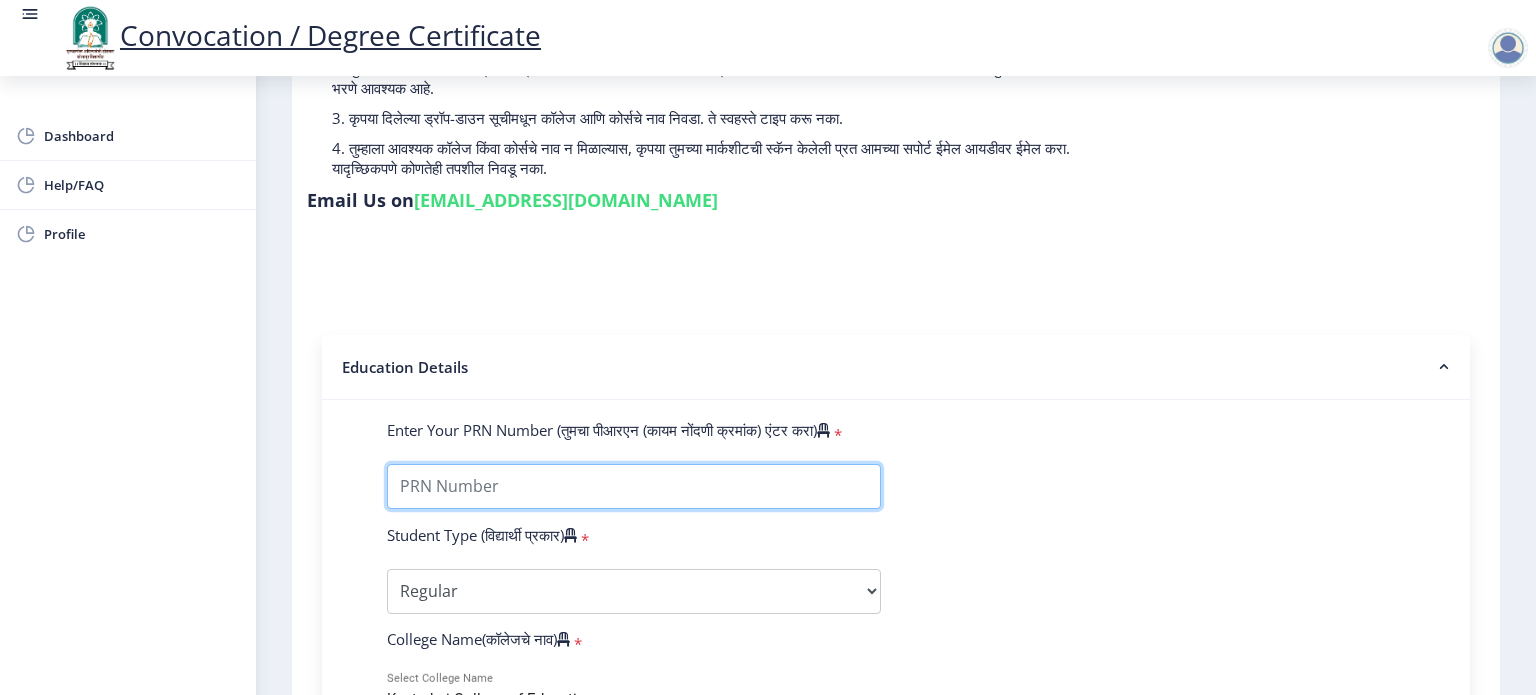 click on "Enter Your PRN Number (तुमचा पीआरएन (कायम नोंदणी क्रमांक) एंटर करा)" at bounding box center (634, 486) 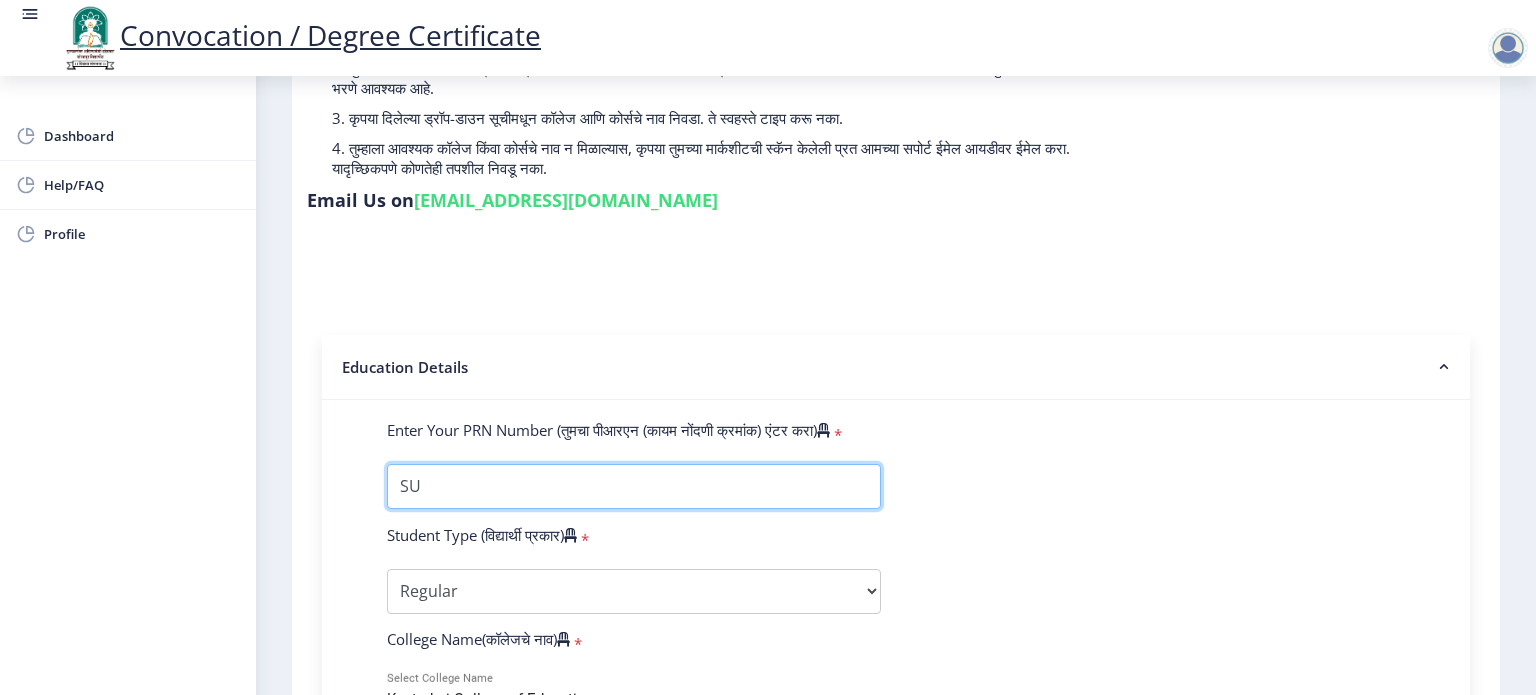 type on "S" 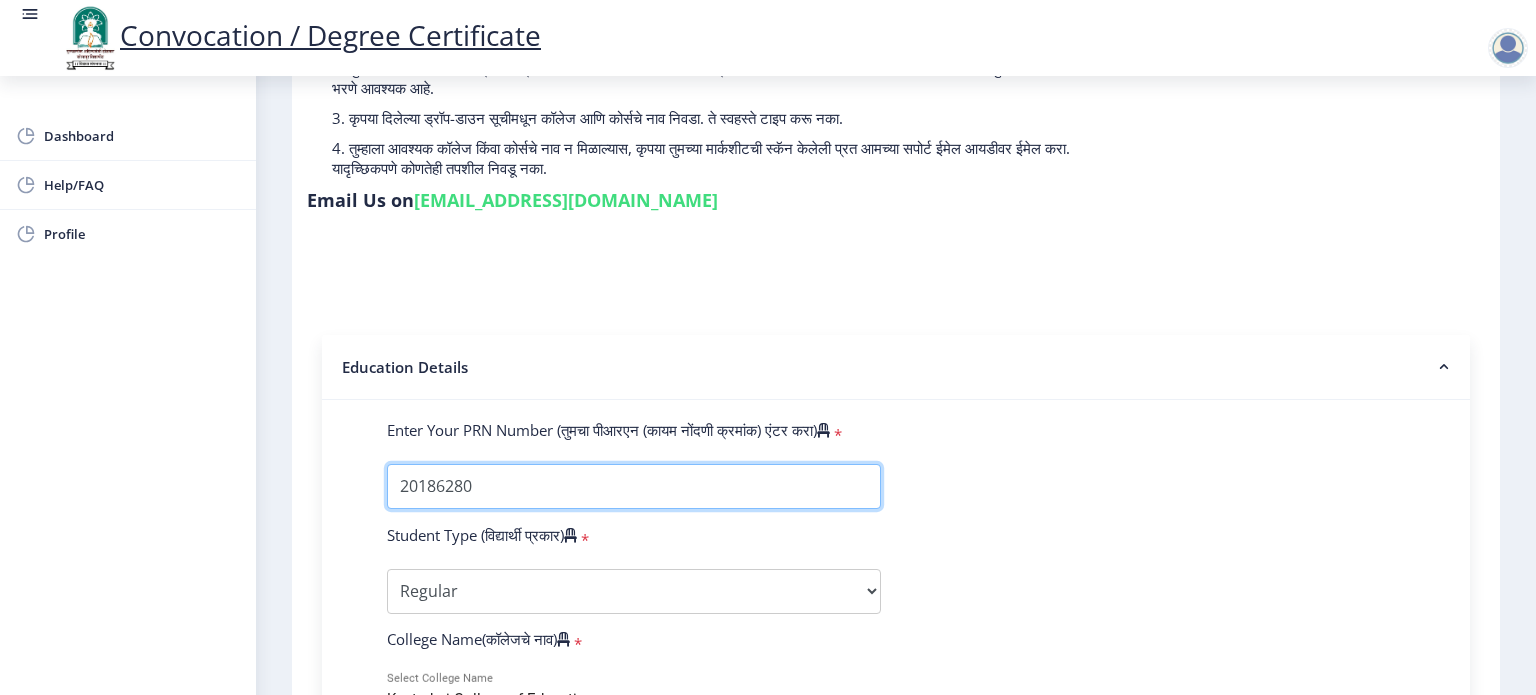 type on "20186280" 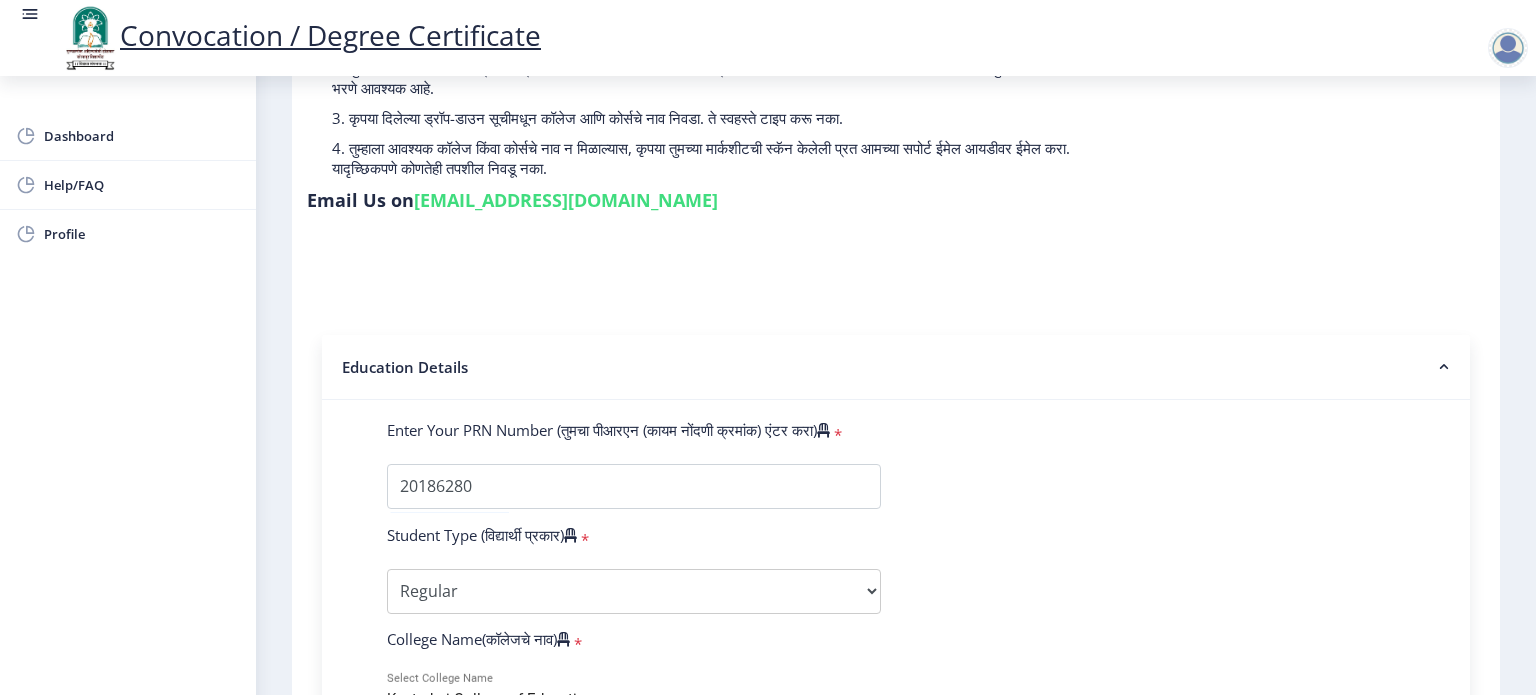 click on "Enter Your PRN Number (तुमचा पीआरएन (कायम नोंदणी क्रमांक) एंटर करा)   * Student Type (विद्यार्थी प्रकार)    * Select Student Type Regular External College Name(कॉलेजचे नाव)   * [PERSON_NAME] College of Education Select College Name Course Name(अभ्यासक्रमाचे नाव)   * Select Course Name Select Course Name Enter passing Year(उत्तीर्ण वर्ष प्रविष्ट करा)   *  2025   2024   2023   2022   2021   2020   2019   2018   2017   2016   2015   2014   2013   2012   2011   2010   2009   2008   2007   2006   2005   2004   2003   2002   2001   2000   1999   1998   1997   1996   1995   1994   1993   1992   1991   1990   1989   1988   1987   1986   1985   1984   1983   1982   1981   1980   1979   1978   1977   1976  Enter Passing Month(उत्तीर्ण महिना प्रविष्ट करा)   * March *" 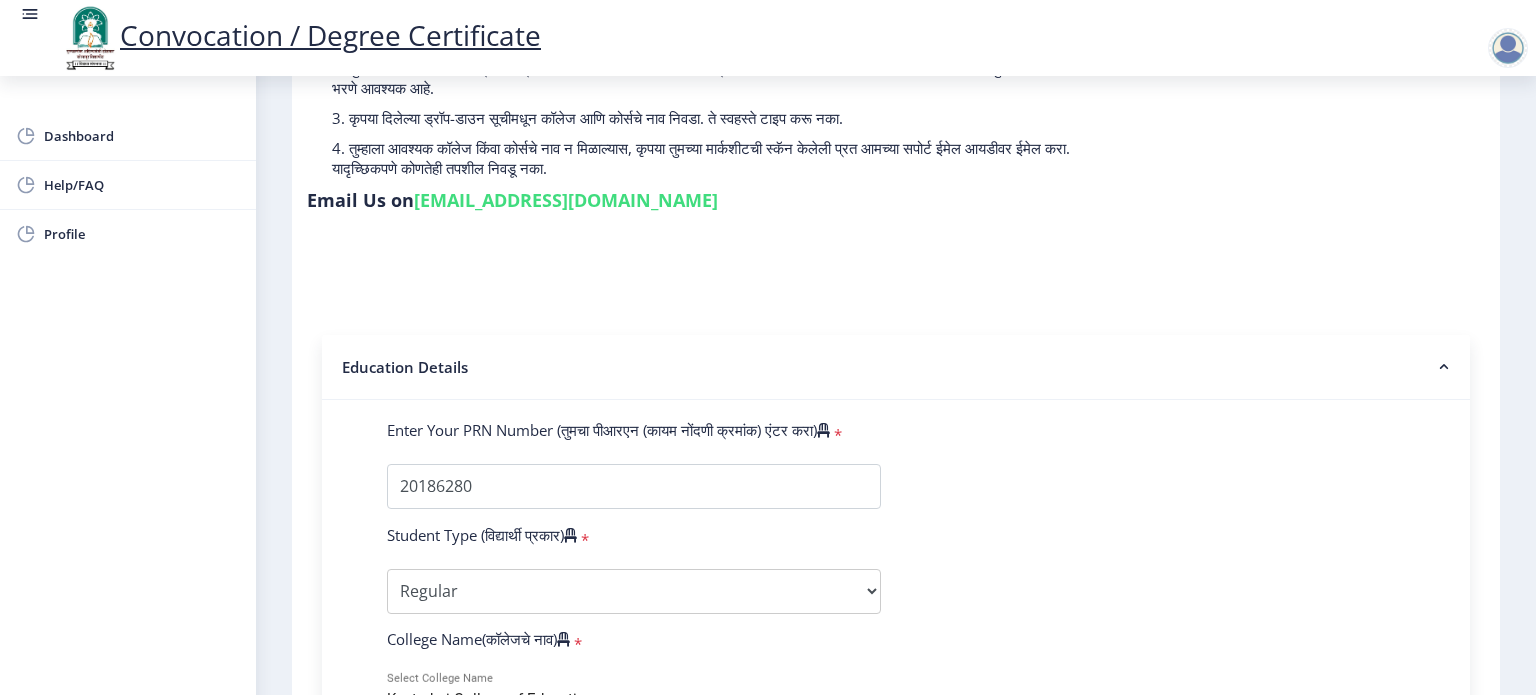 click on "Enter Your PRN Number (तुमचा पीआरएन (कायम नोंदणी क्रमांक) एंटर करा)   * Student Type (विद्यार्थी प्रकार)    * Select Student Type Regular External College Name(कॉलेजचे नाव)   * [PERSON_NAME] College of Education Select College Name Course Name(अभ्यासक्रमाचे नाव)   * Select Course Name Select Course Name Enter passing Year(उत्तीर्ण वर्ष प्रविष्ट करा)   *  2025   2024   2023   2022   2021   2020   2019   2018   2017   2016   2015   2014   2013   2012   2011   2010   2009   2008   2007   2006   2005   2004   2003   2002   2001   2000   1999   1998   1997   1996   1995   1994   1993   1992   1991   1990   1989   1988   1987   1986   1985   1984   1983   1982   1981   1980   1979   1978   1977   1976  Enter Passing Month(उत्तीर्ण महिना प्रविष्ट करा)   * March *" 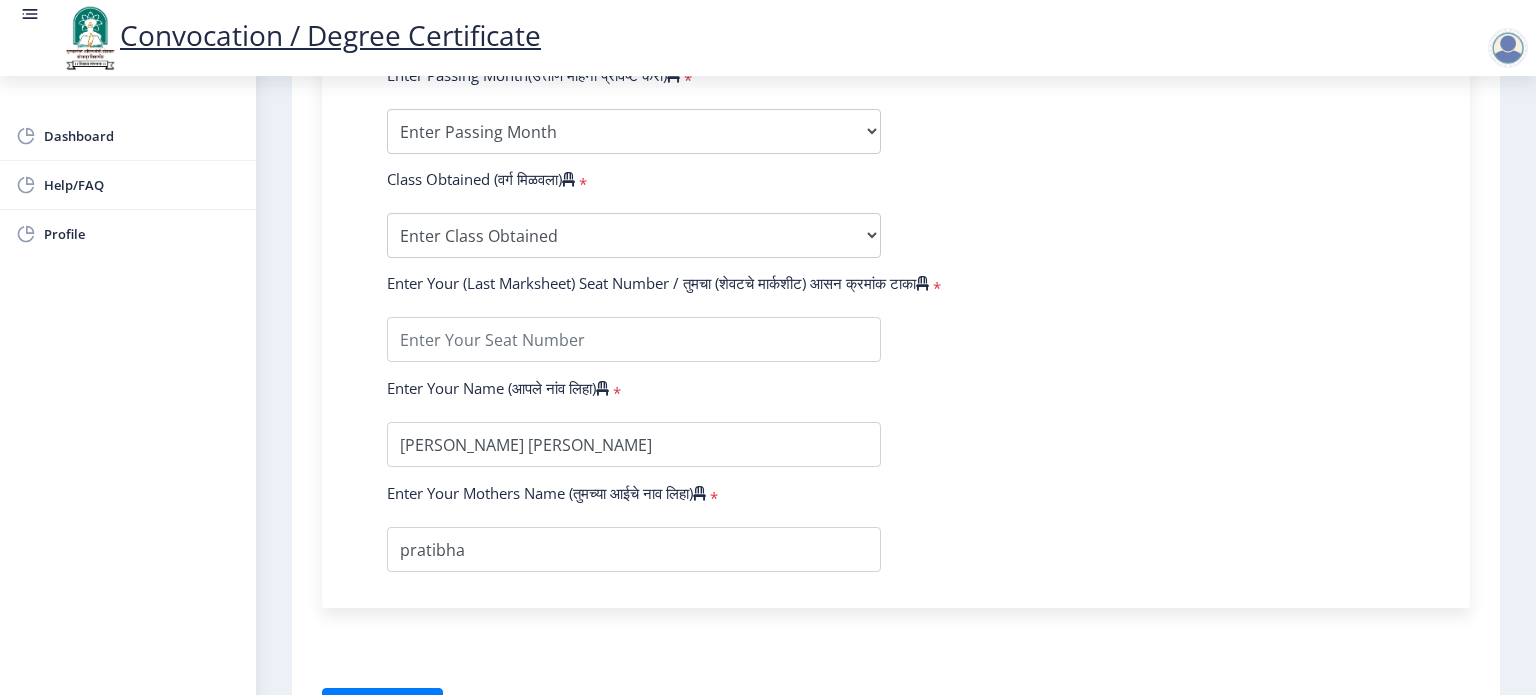 scroll, scrollTop: 1240, scrollLeft: 0, axis: vertical 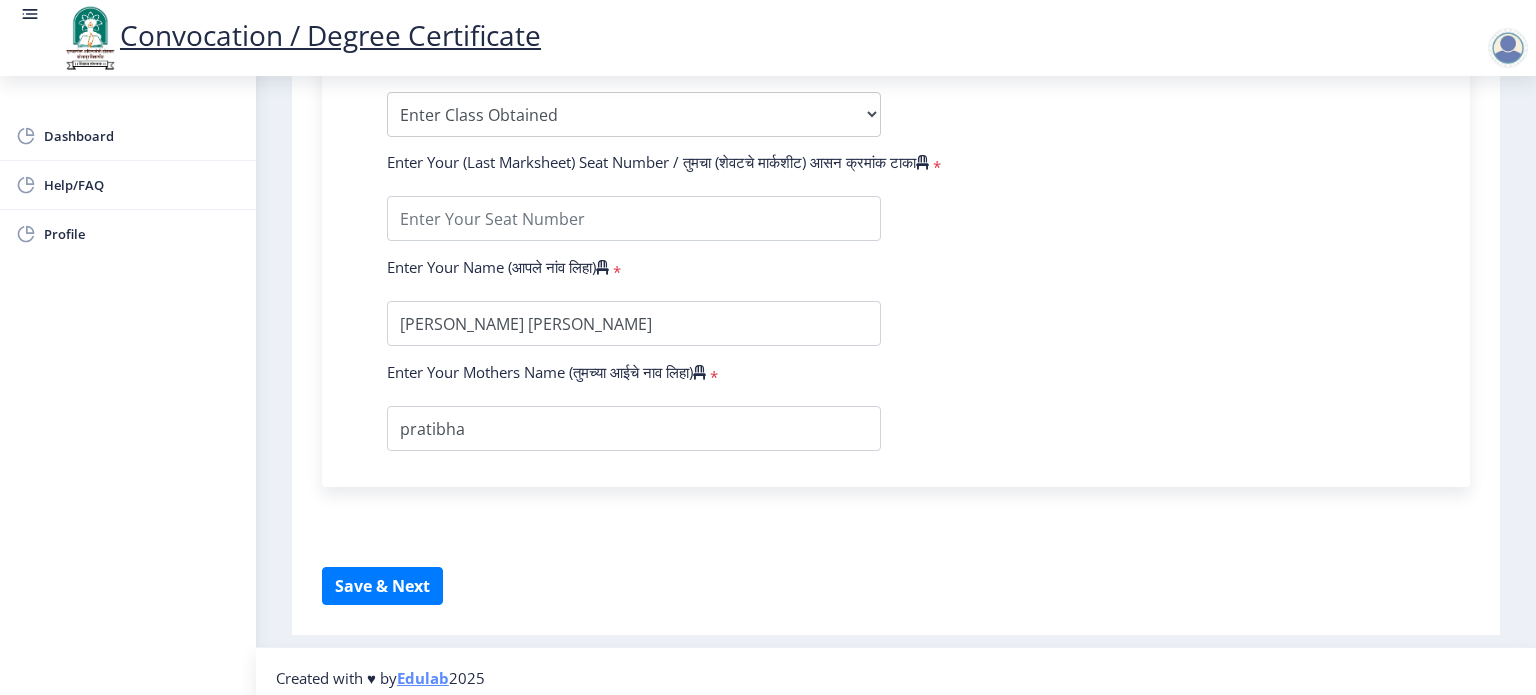 drag, startPoint x: 1525, startPoint y: 169, endPoint x: 1468, endPoint y: 735, distance: 568.8629 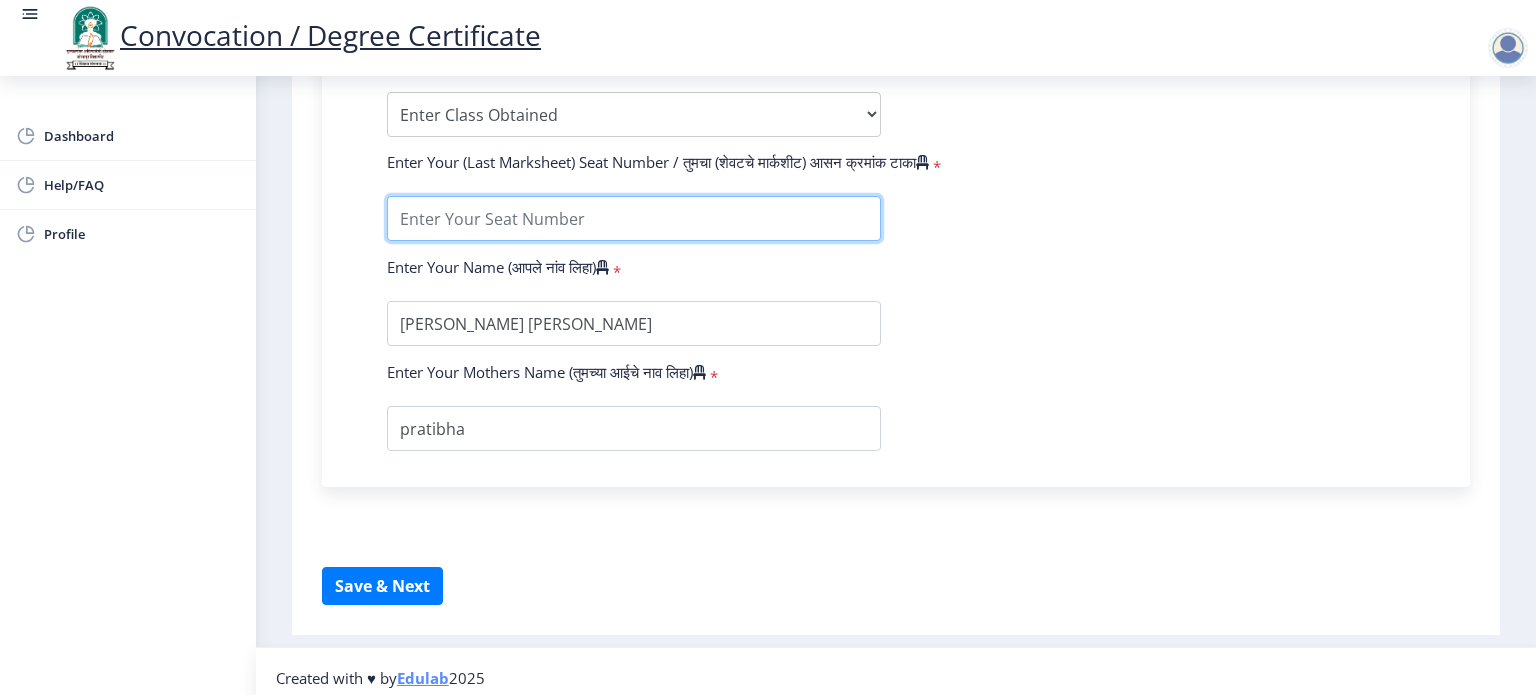 click at bounding box center [634, 218] 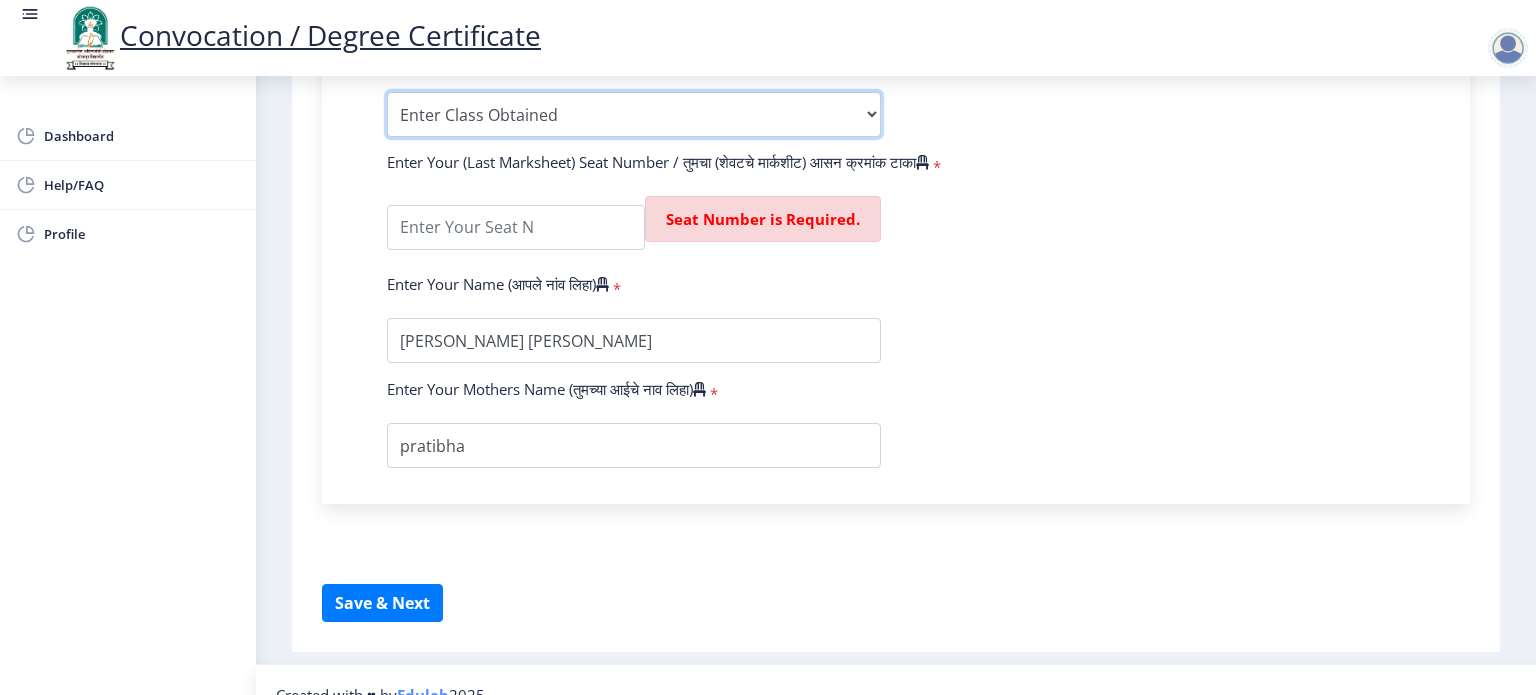 click on "Enter Class Obtained FIRST CLASS WITH DISTINCTION FIRST CLASS HIGHER SECOND CLASS SECOND CLASS PASS CLASS Grade O Grade A+ Grade A Grade B+ Grade B Grade C+ Grade C Grade D Grade E" at bounding box center (634, 114) 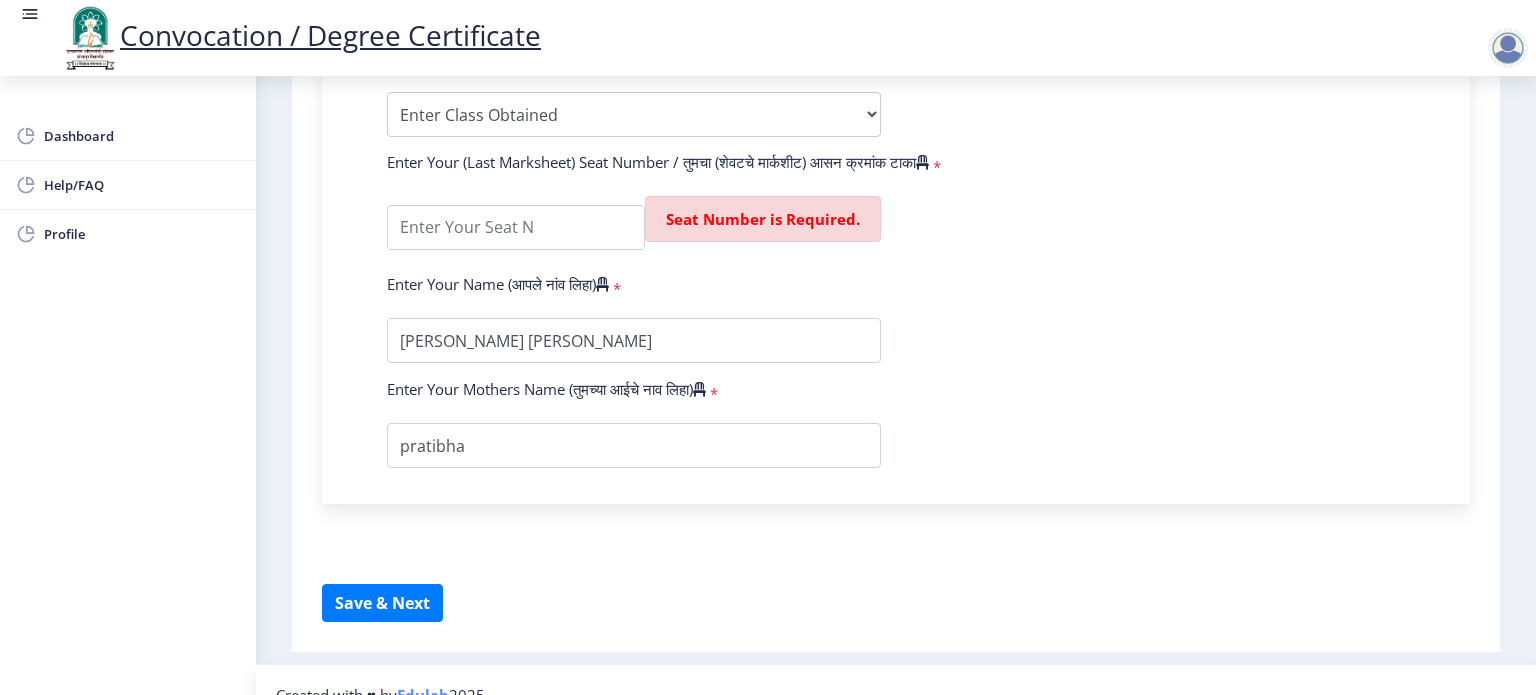 click on "Enter Your PRN Number (तुमचा पीआरएन (कायम नोंदणी क्रमांक) एंटर करा)   * Student Type (विद्यार्थी प्रकार)    * Select Student Type Regular External College Name(कॉलेजचे नाव)   * [PERSON_NAME] College of Education Select College Name Course Name(अभ्यासक्रमाचे नाव)   * Select Course Name Select Course Name Enter passing Year(उत्तीर्ण वर्ष प्रविष्ट करा)   *  2025   2024   2023   2022   2021   2020   2019   2018   2017   2016   2015   2014   2013   2012   2011   2010   2009   2008   2007   2006   2005   2004   2003   2002   2001   2000   1999   1998   1997   1996   1995   1994   1993   1992   1991   1990   1989   1988   1987   1986   1985   1984   1983   1982   1981   1980   1979   1978   1977   1976  Enter Passing Month(उत्तीर्ण महिना प्रविष्ट करा)   * March *" 